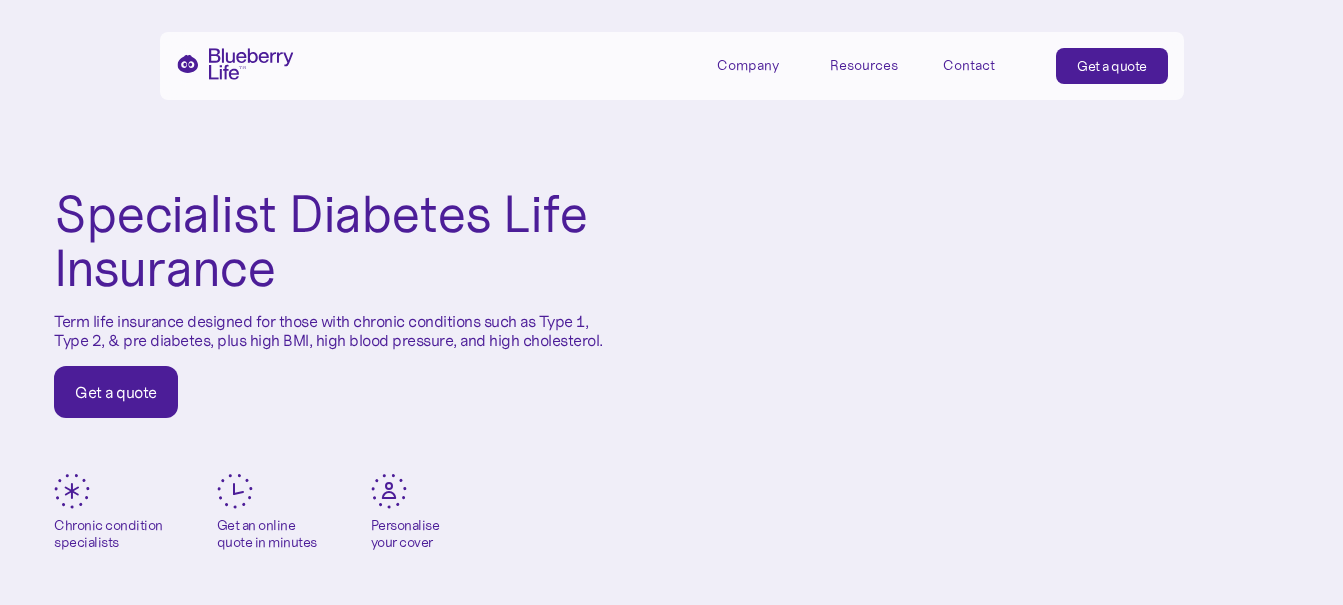scroll, scrollTop: 0, scrollLeft: 0, axis: both 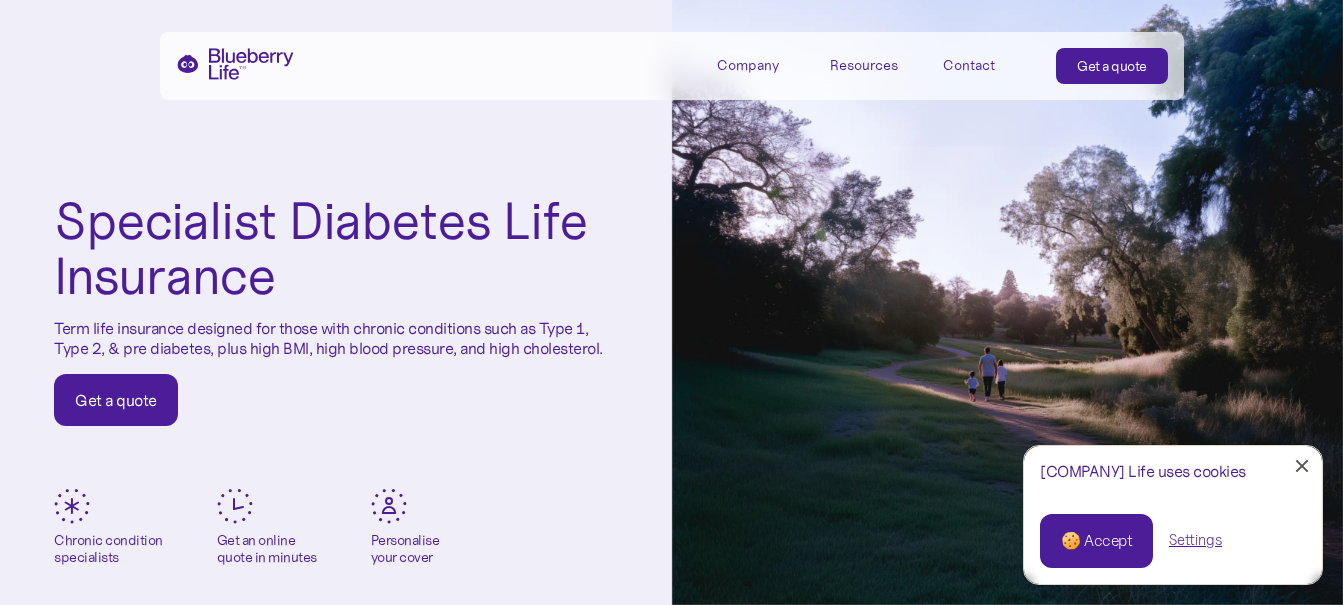 click on "Close Cookie Popup" at bounding box center [1302, 466] 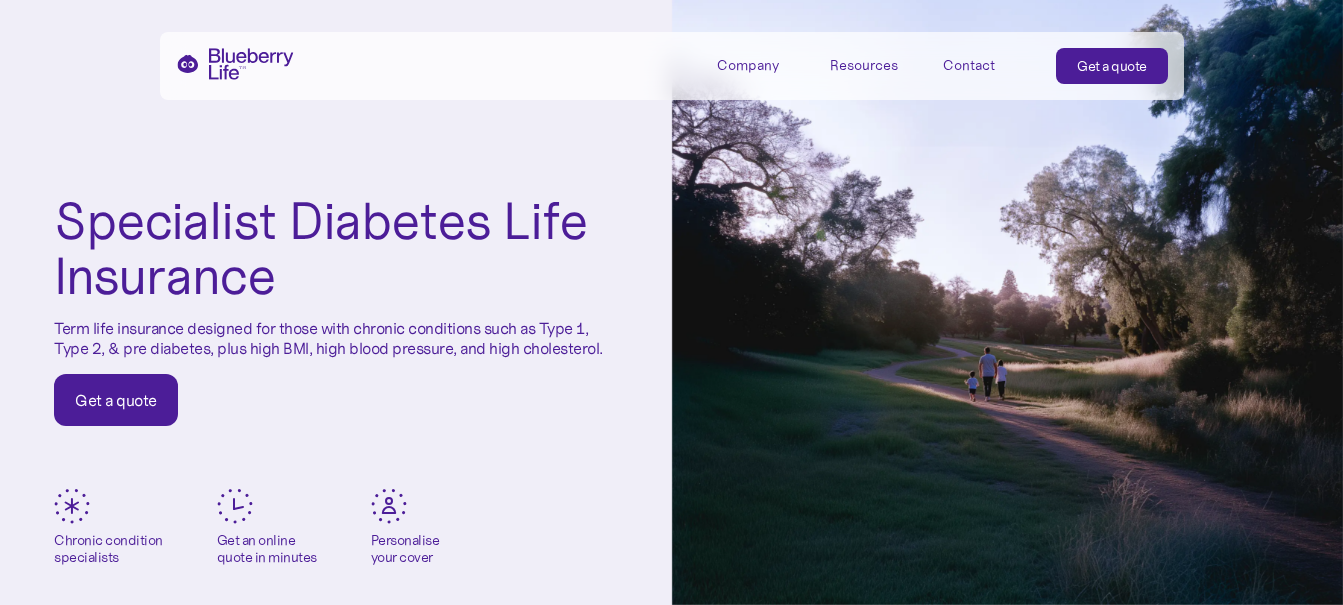 click on "Get a quote" at bounding box center (1112, 66) 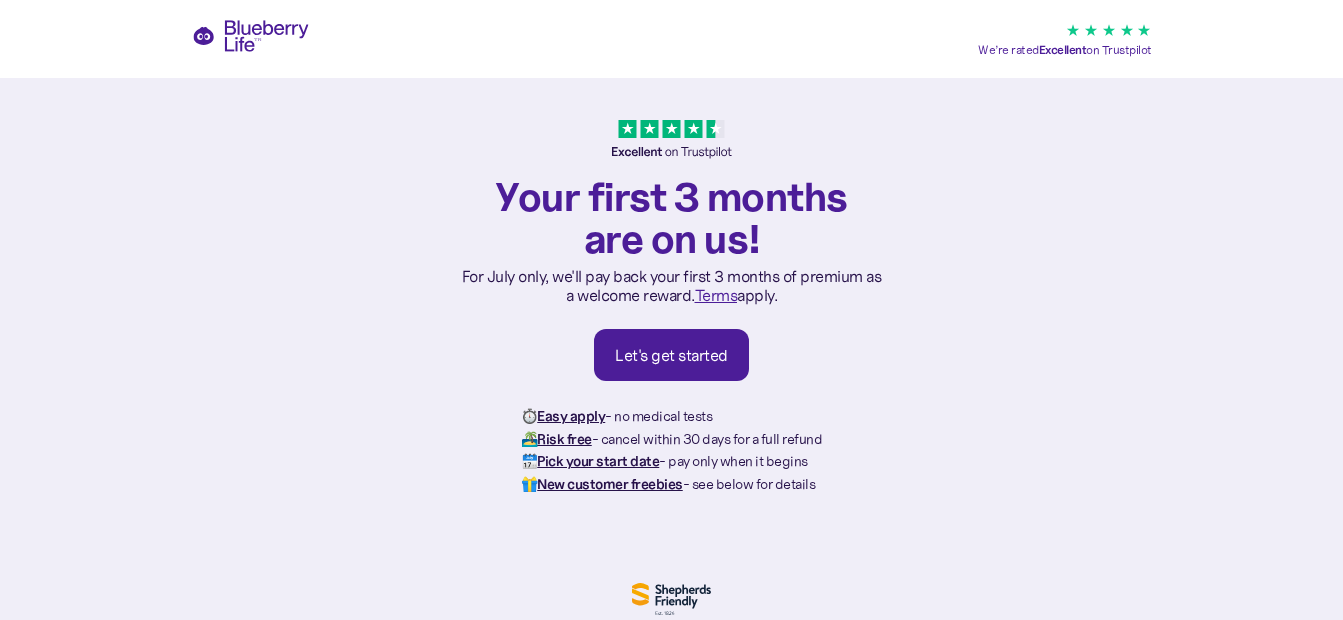 scroll, scrollTop: 0, scrollLeft: 0, axis: both 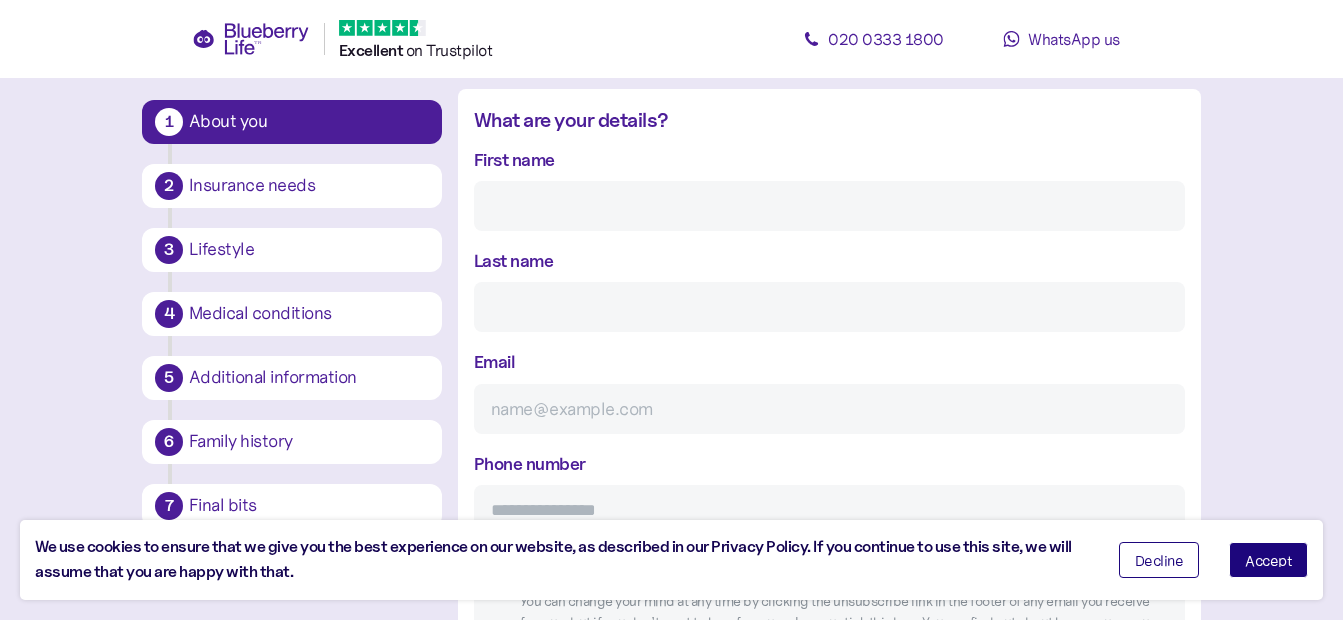 click on "Accept" at bounding box center (1268, 560) 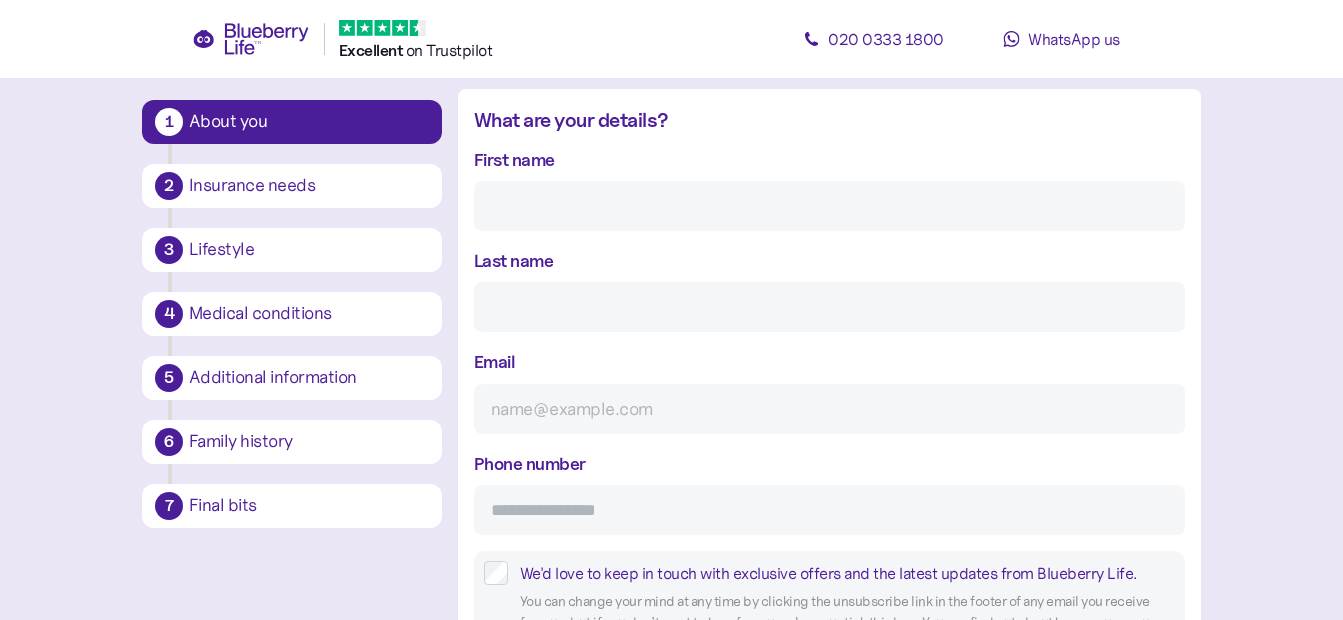 click on "First name" at bounding box center [829, 206] 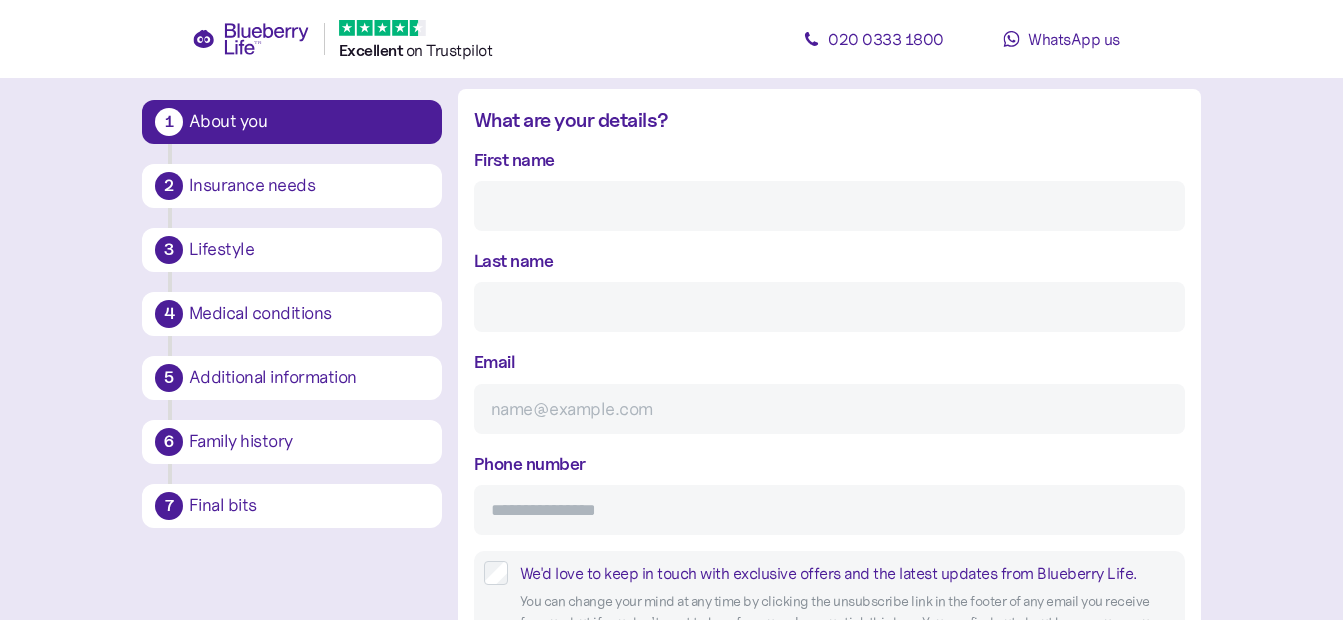 type on "[FIRST] [LAST]" 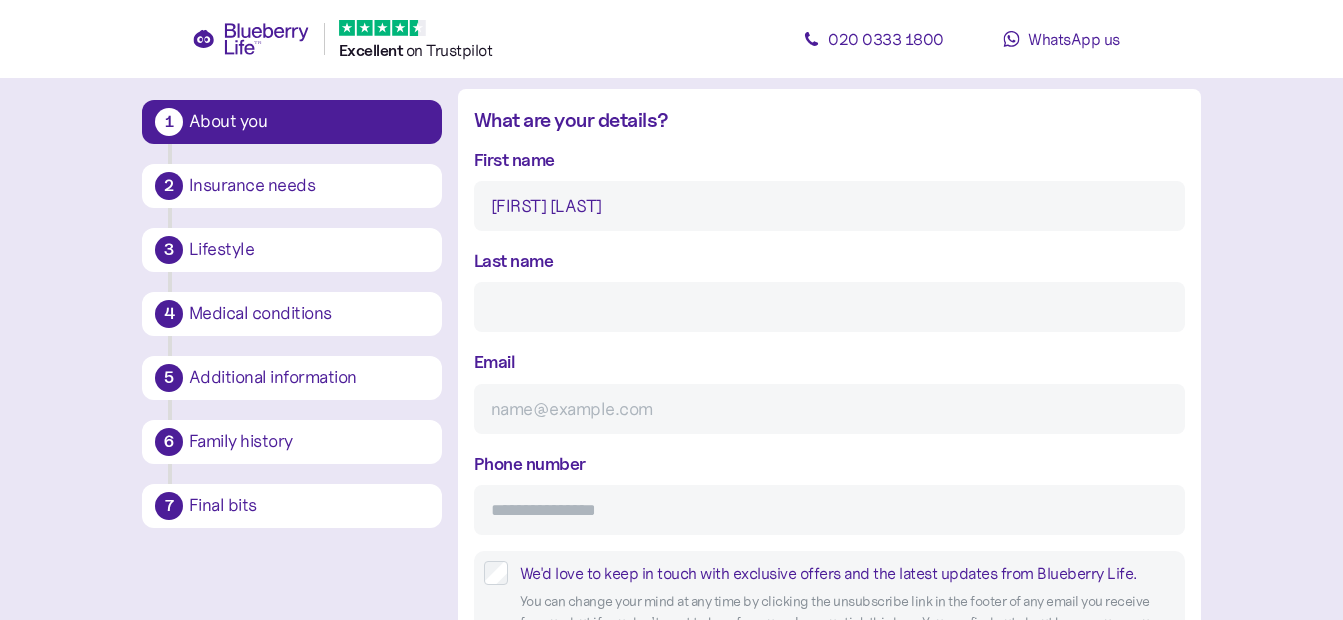 type on "[LAST] [LAST]" 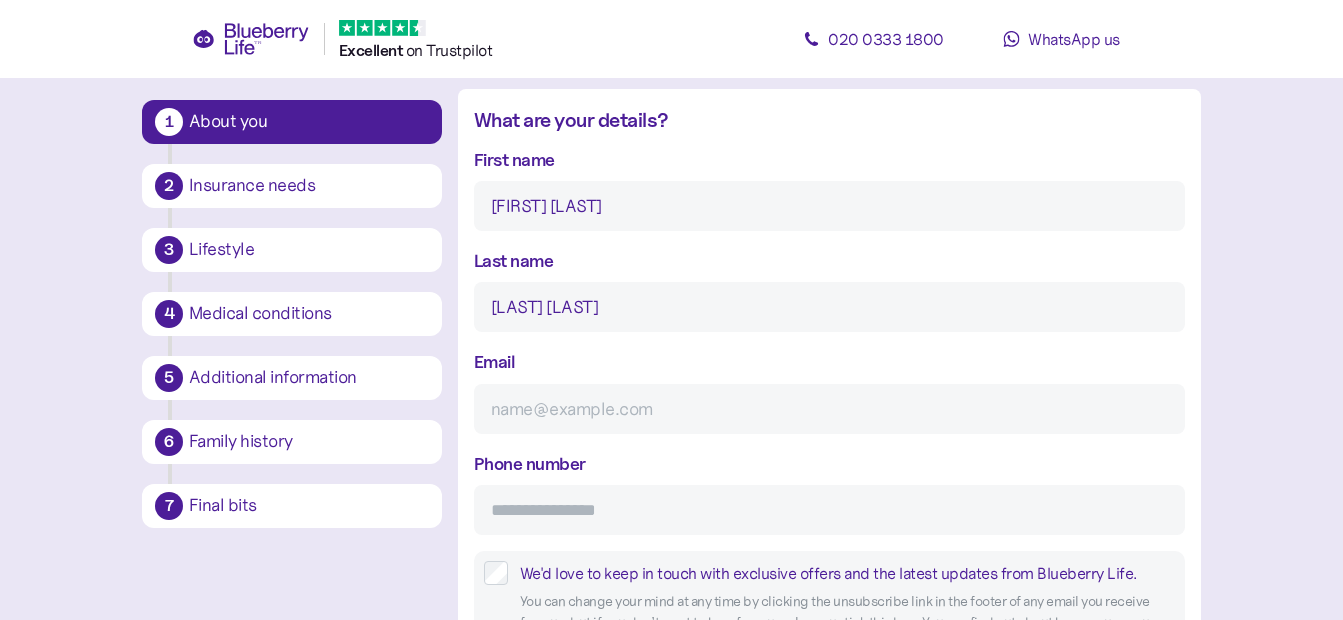 type on "[EMAIL]" 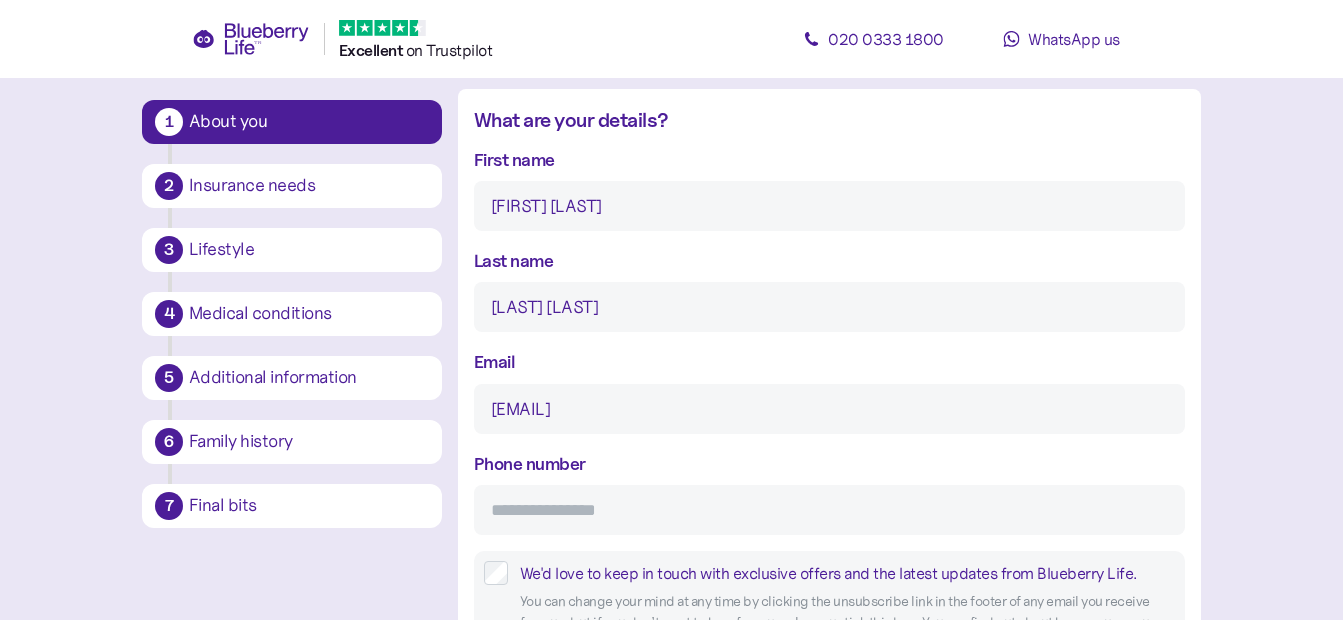 type on "**********" 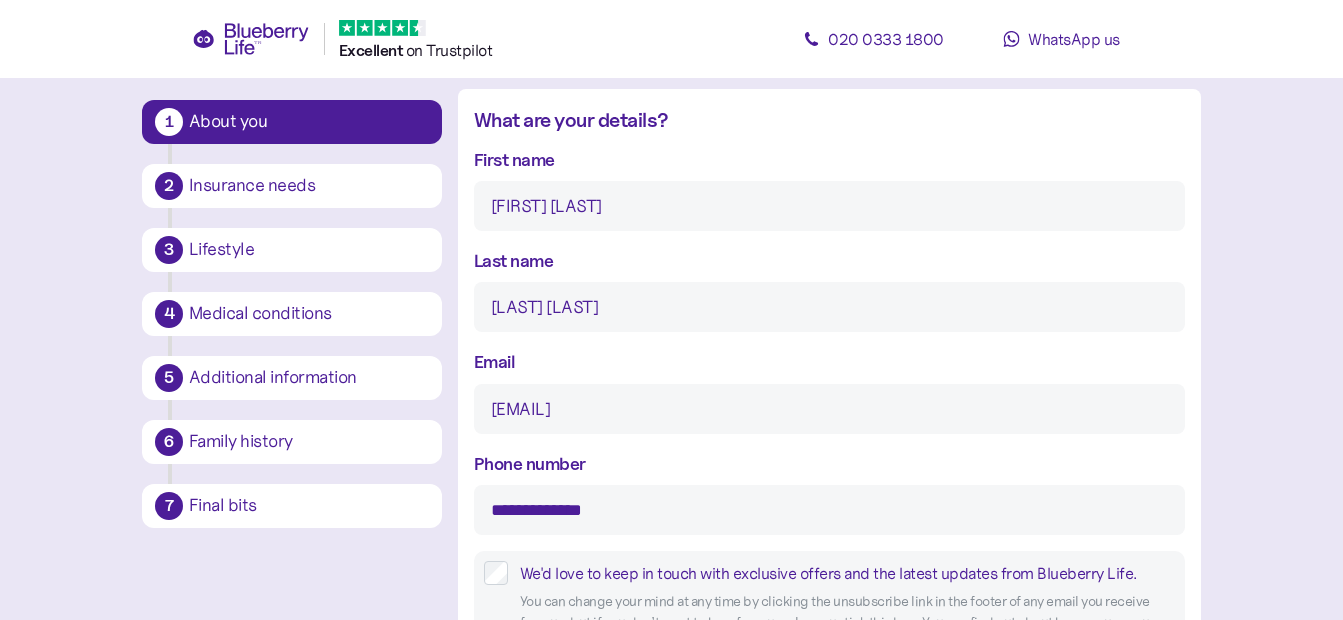 type on "**********" 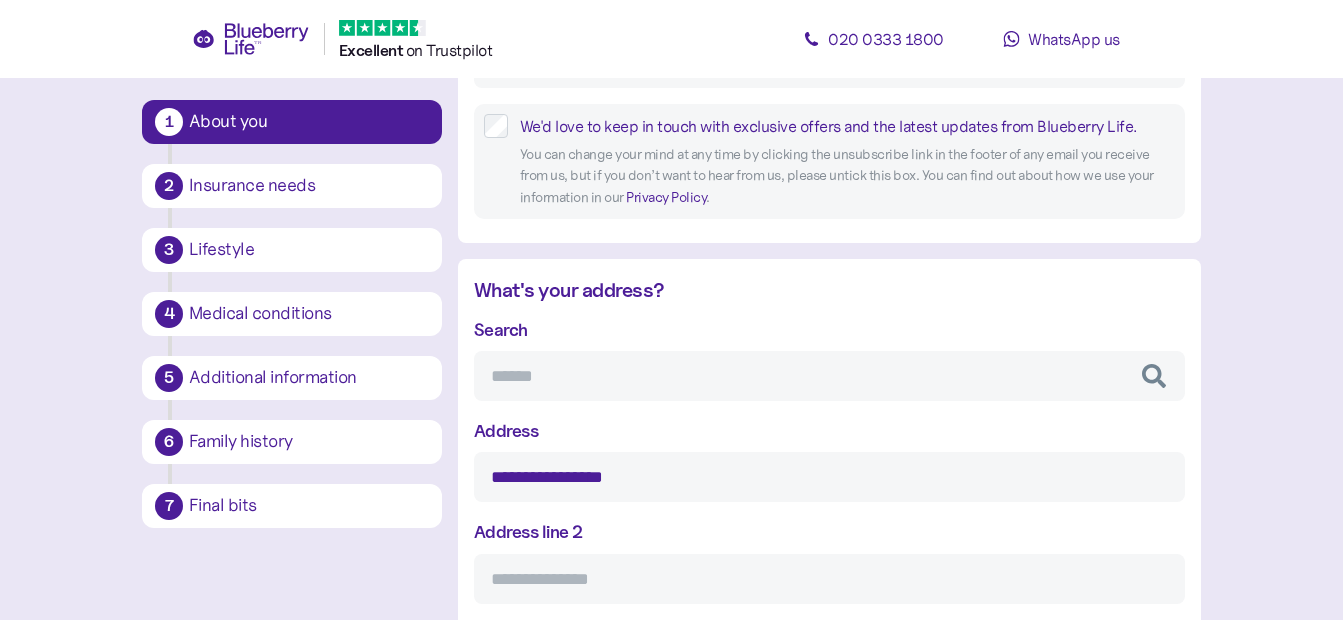 scroll, scrollTop: 838, scrollLeft: 0, axis: vertical 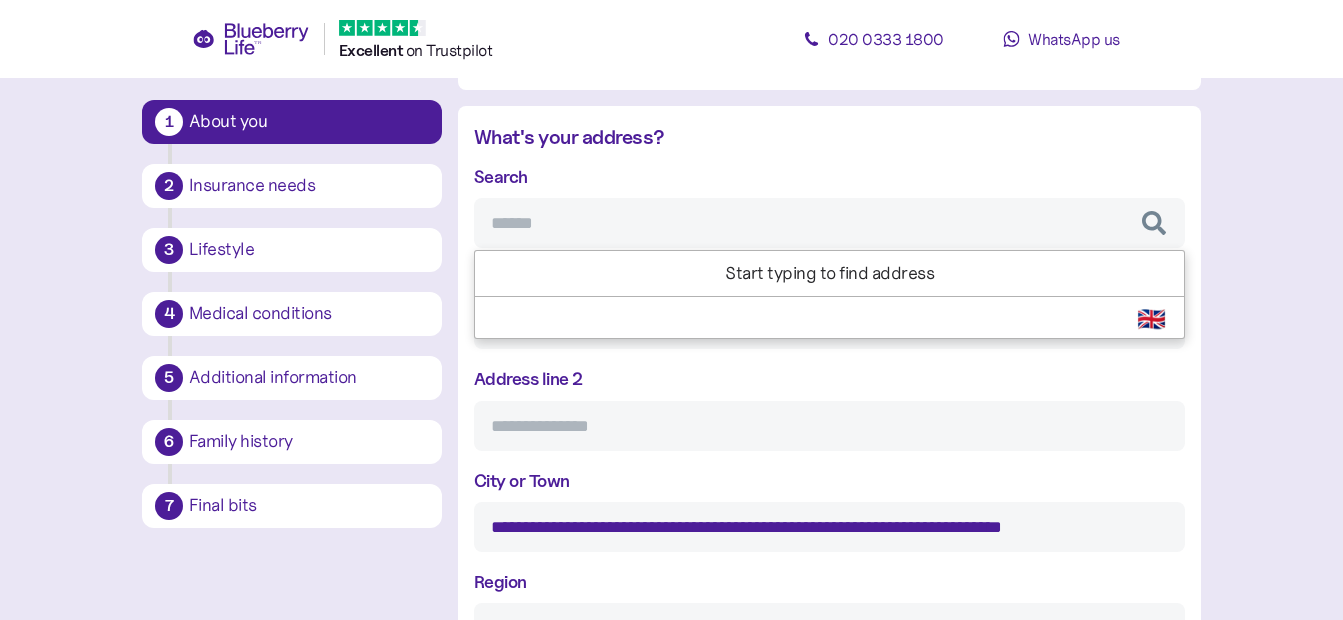 click on "Search" at bounding box center (829, 223) 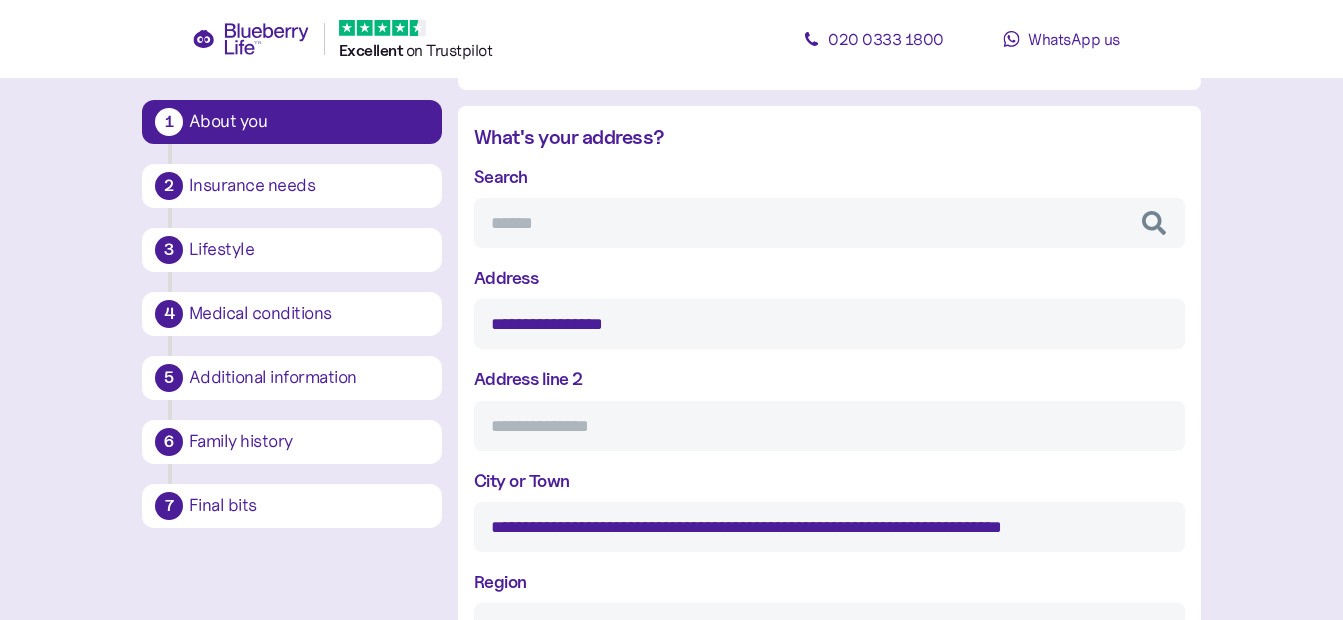 drag, startPoint x: 1048, startPoint y: 529, endPoint x: 123, endPoint y: 457, distance: 927.7979 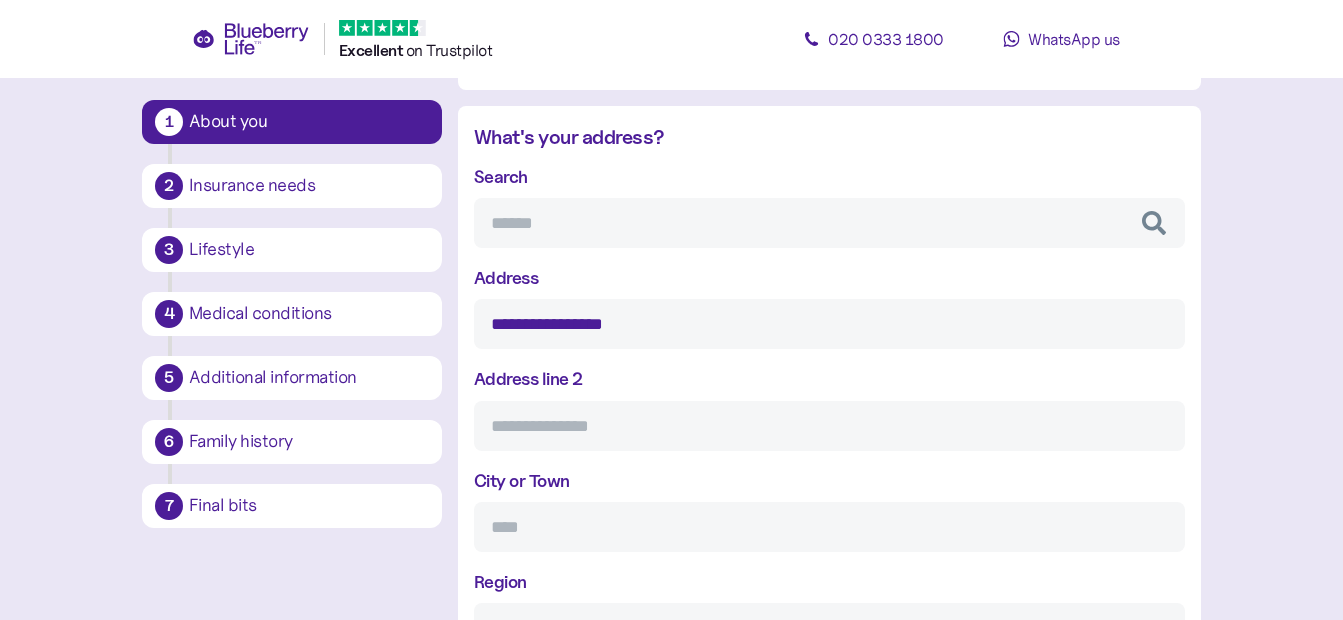 type 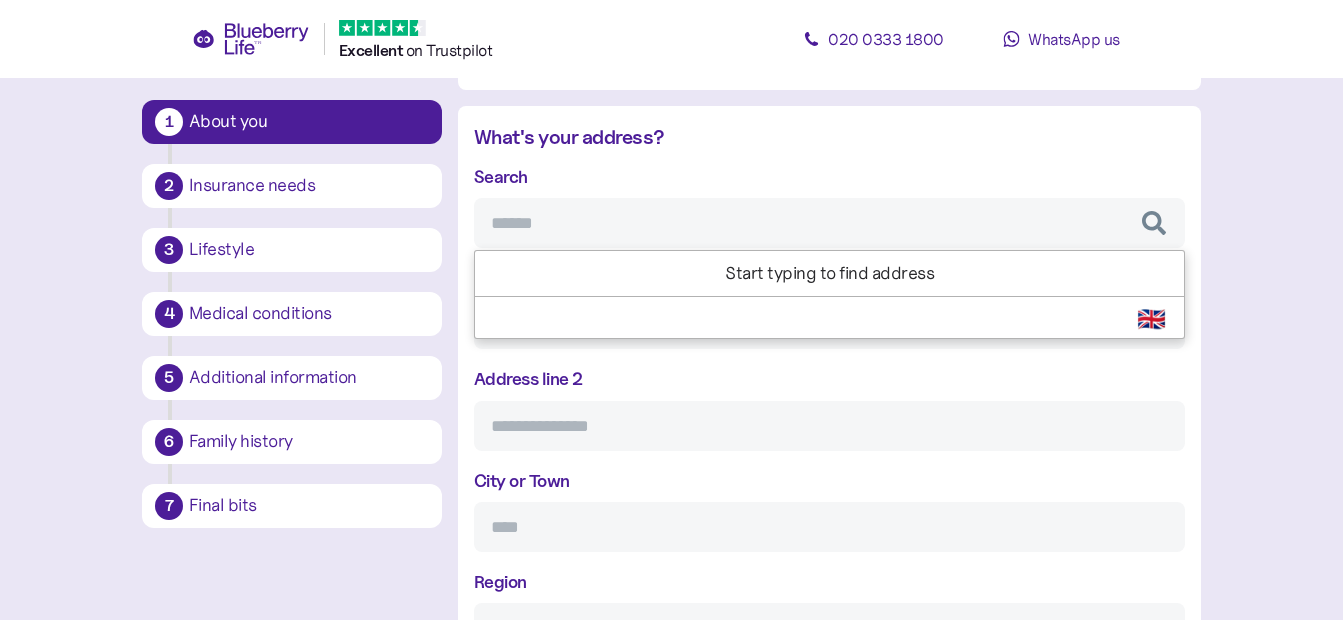 click on "Search" at bounding box center (829, 223) 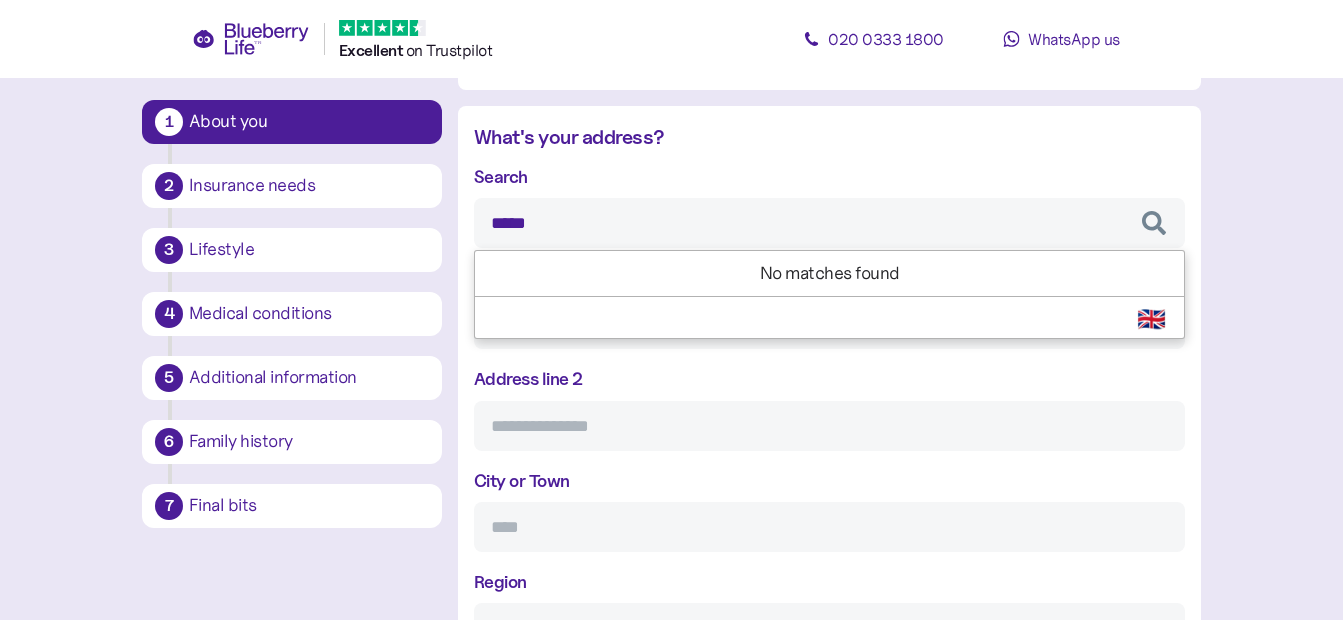 type on "******" 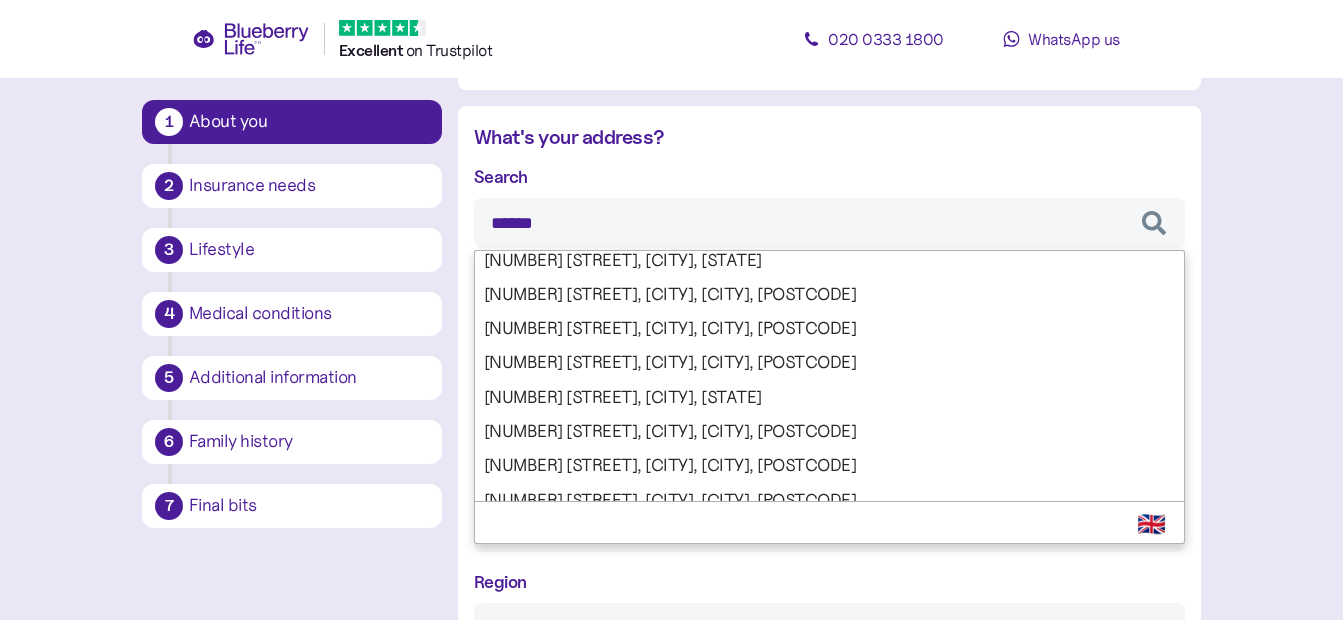 scroll, scrollTop: 600, scrollLeft: 0, axis: vertical 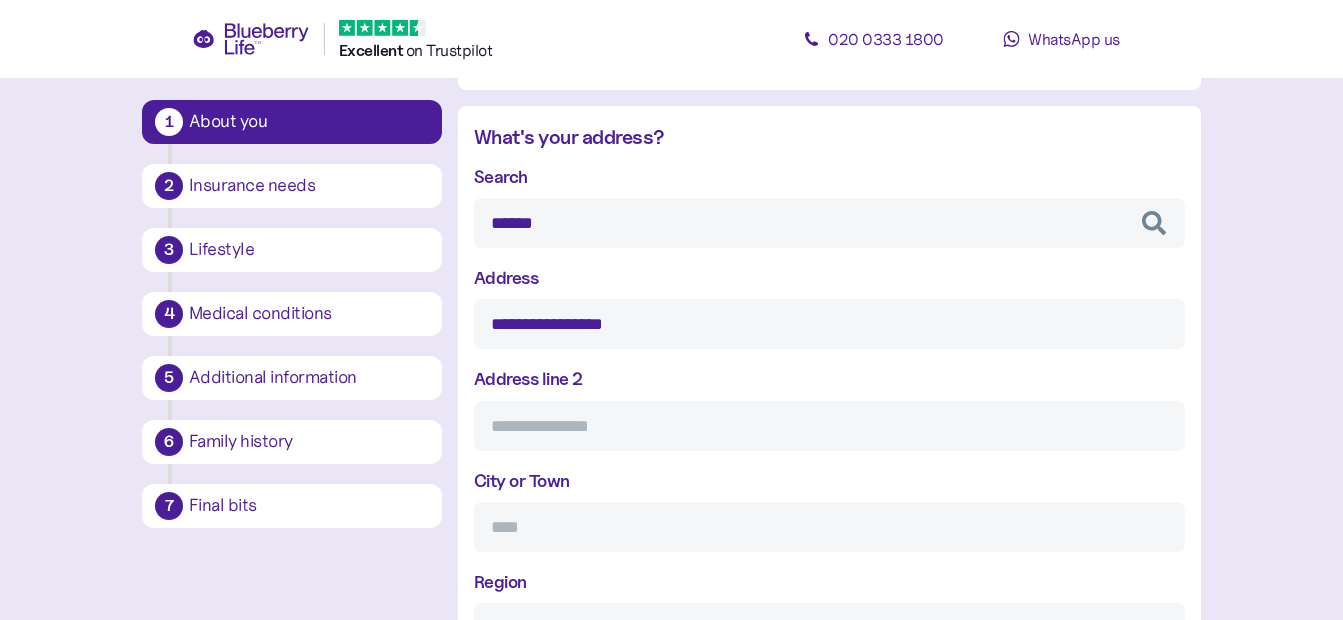click on "Search ****** [NUMBER] [STREET], [CITY], [POSTCODE] [NUMBER] [STREET], [CITY], [POSTCODE] [NUMBER] [STREET], [CITY], [POSTCODE] [NUMBER] [STREET], [CITY], [POSTCODE] [NUMBER] [STREET], [CITY], [POSTCODE] [NUMBER] [STREET], [CITY], [POSTCODE] [NUMBER] [STREET], [CITY], [POSTCODE] [NUMBER] [STREET], [CITY], [POSTCODE] [NUMBER] [STREET], [CITY], [POSTCODE] [NUMBER] [STREET], [CITY], [POSTCODE] [NUMBER] [STREET], [CITY], [POSTCODE] [NUMBER] [STREET], [CITY], [POSTCODE] [NUMBER] [STREET], [CITY], [POSTCODE] [NUMBER] [STREET], [CITY], [POSTCODE] [NUMBER] [STREET], [CITY], [POSTCODE] [NUMBER] [STREET], [CITY], [POSTCODE] [NUMBER] [STREET], [CITY], [POSTCODE] [NUMBER] [STREET], [CITY], [POSTCODE] Select Country" at bounding box center [829, 459] 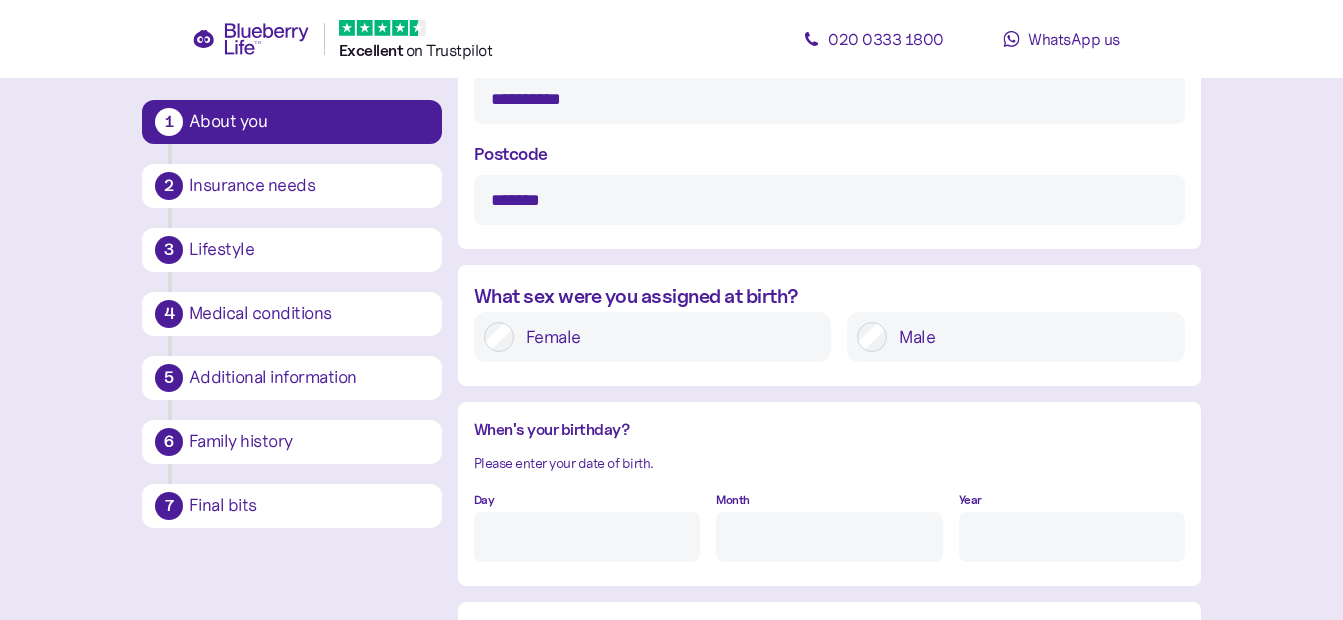 scroll, scrollTop: 1538, scrollLeft: 0, axis: vertical 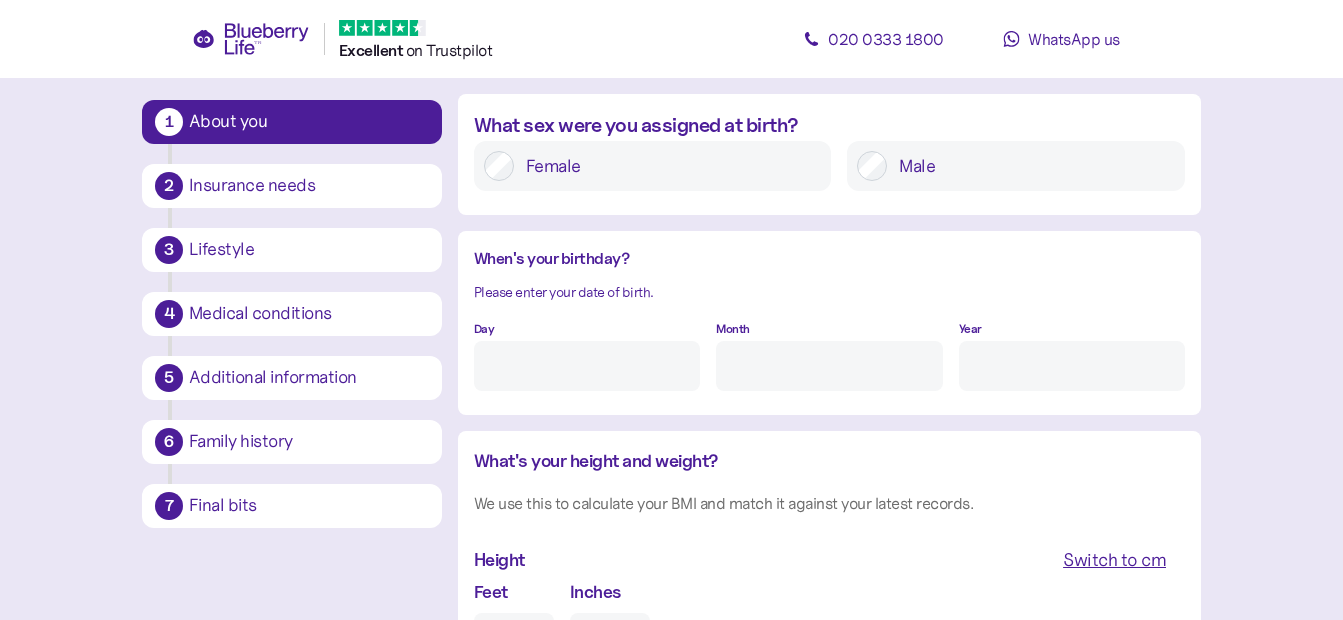 type on "******" 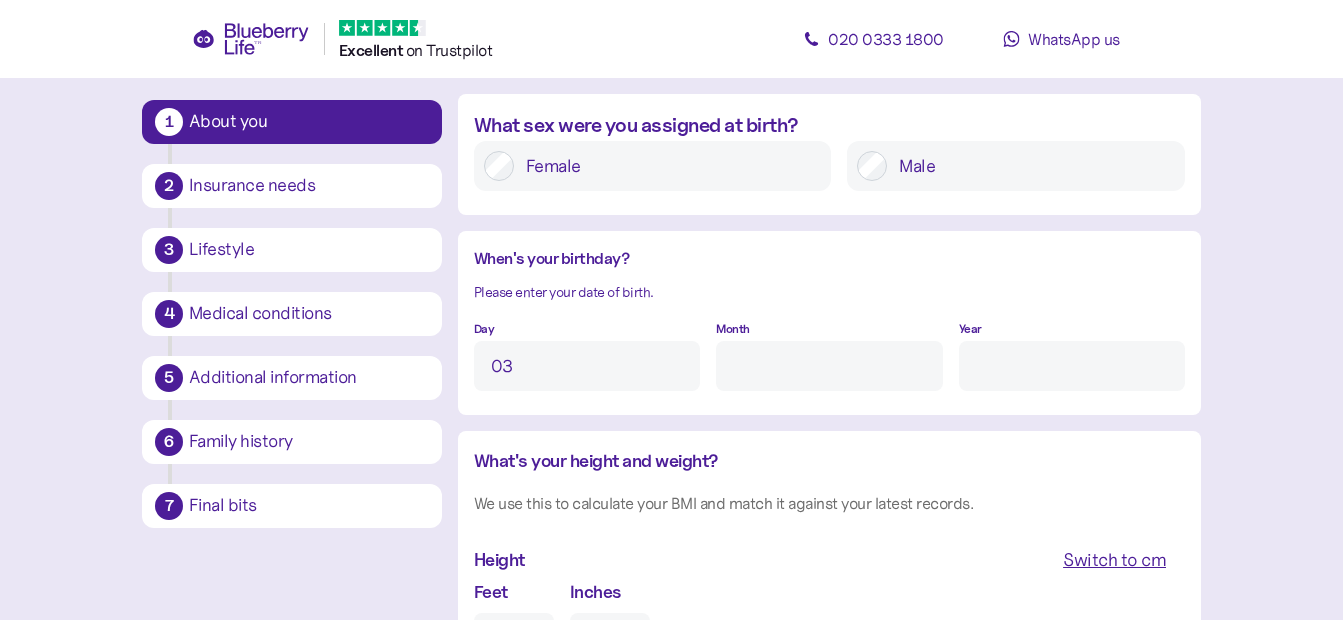 type on "3" 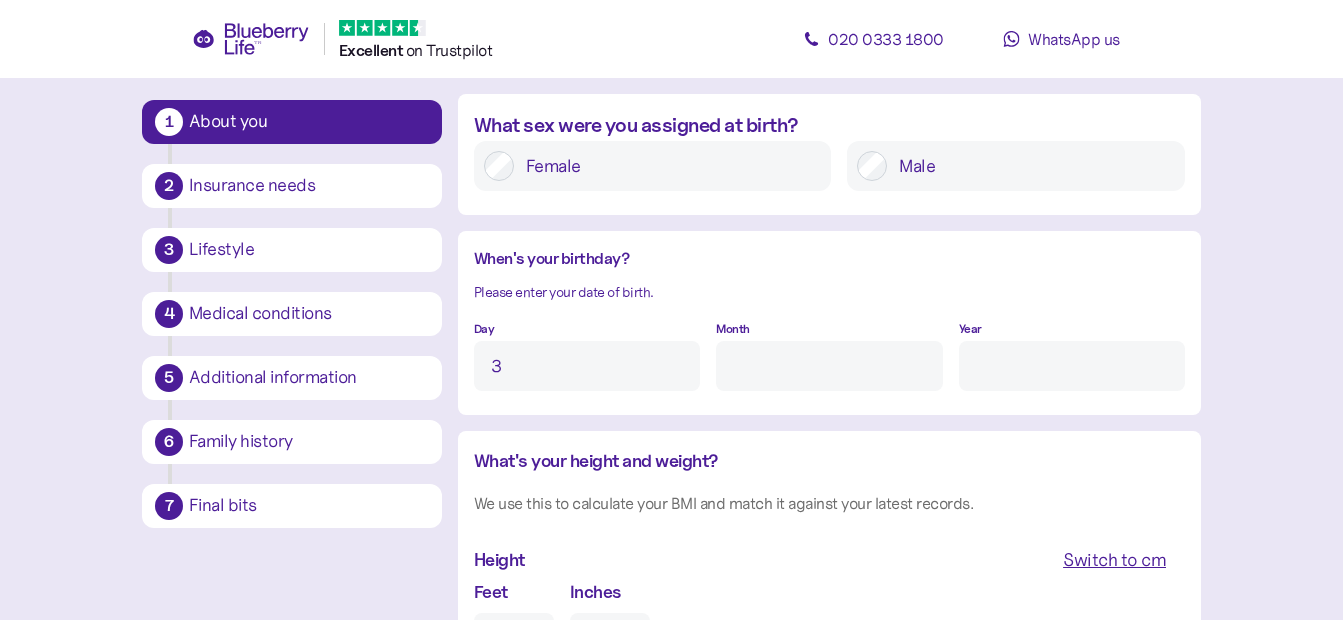 click on "Month" at bounding box center [829, 366] 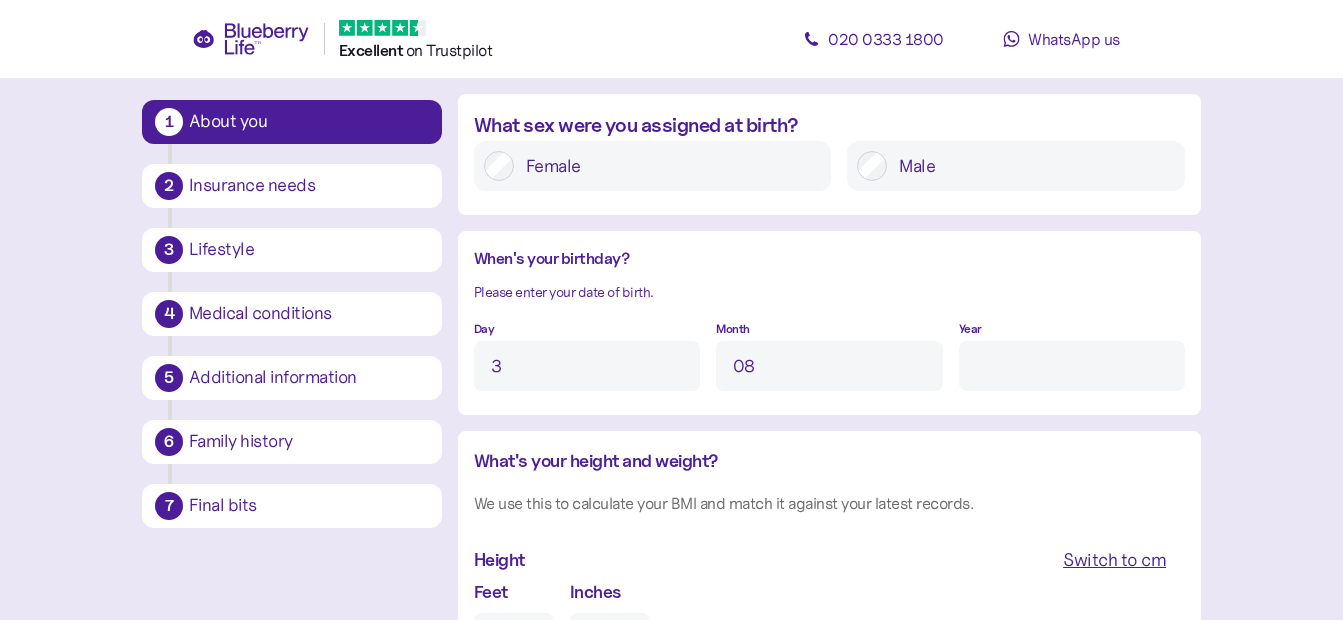 type on "8" 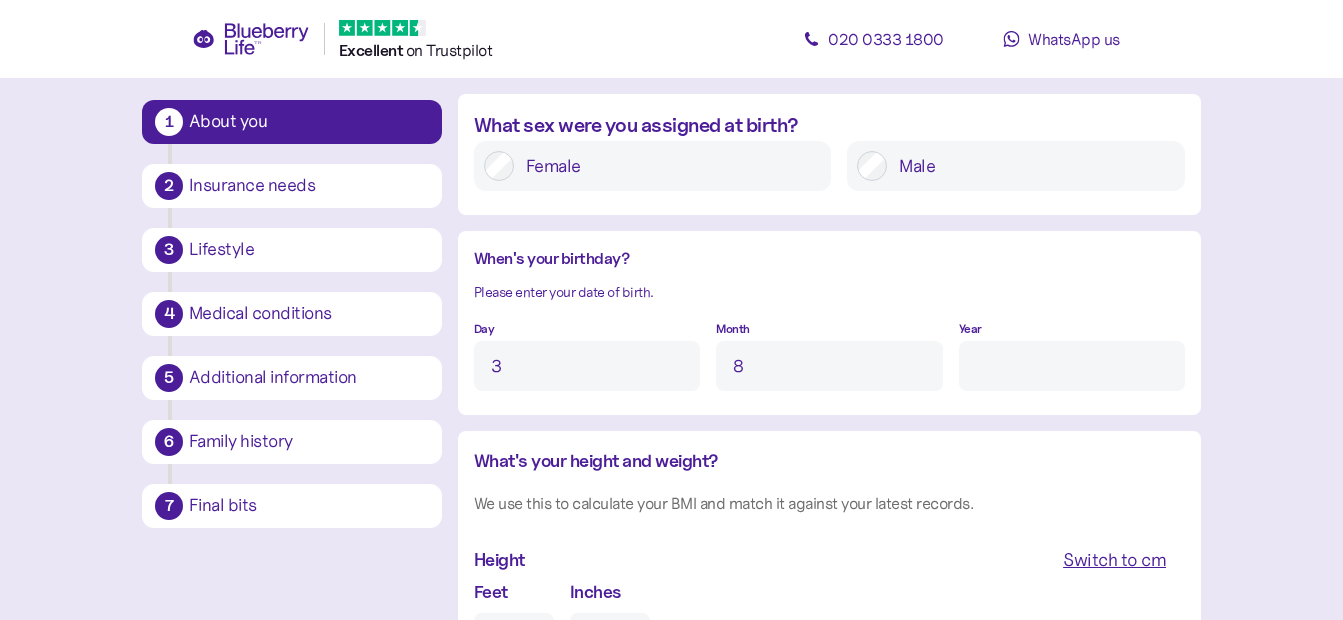 click on "Year" at bounding box center (1072, 366) 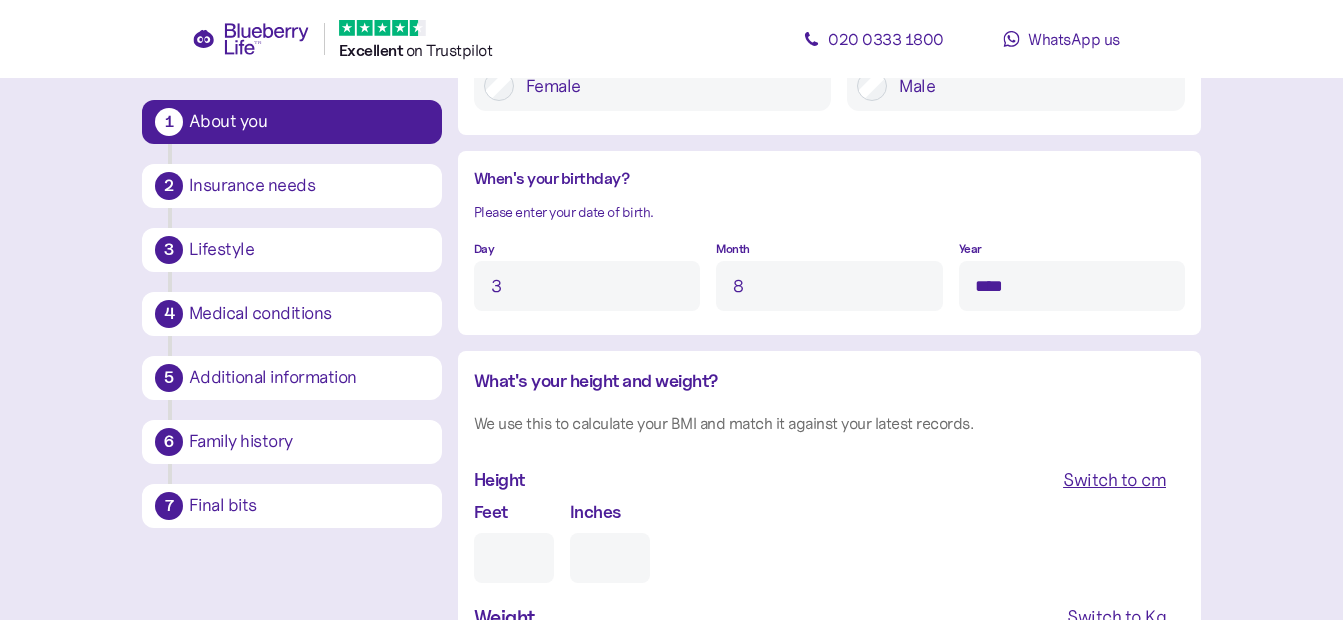 scroll, scrollTop: 1738, scrollLeft: 0, axis: vertical 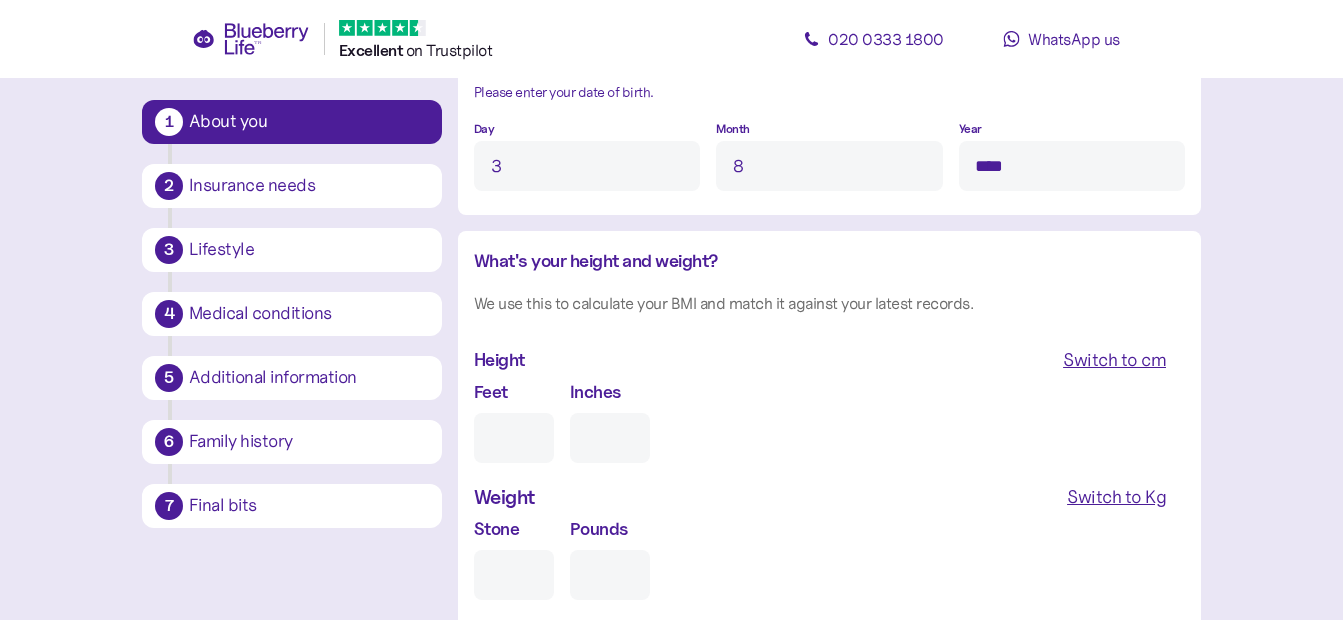 click on "Feet" at bounding box center [514, 438] 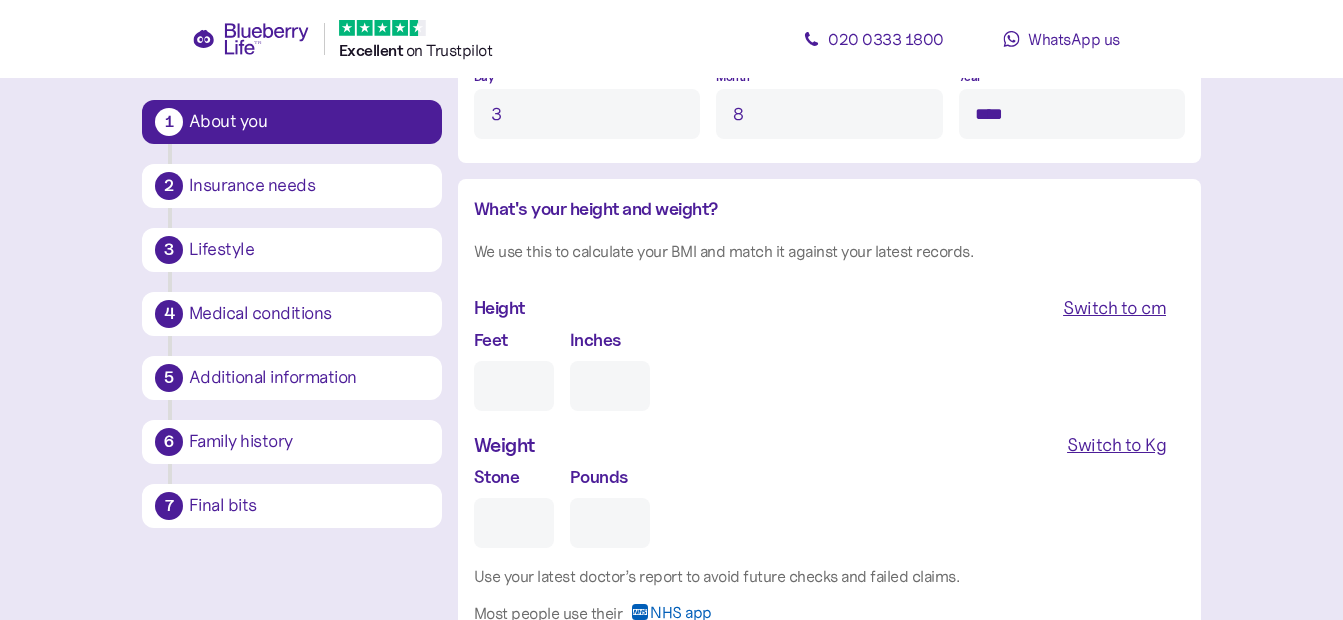 scroll, scrollTop: 1838, scrollLeft: 0, axis: vertical 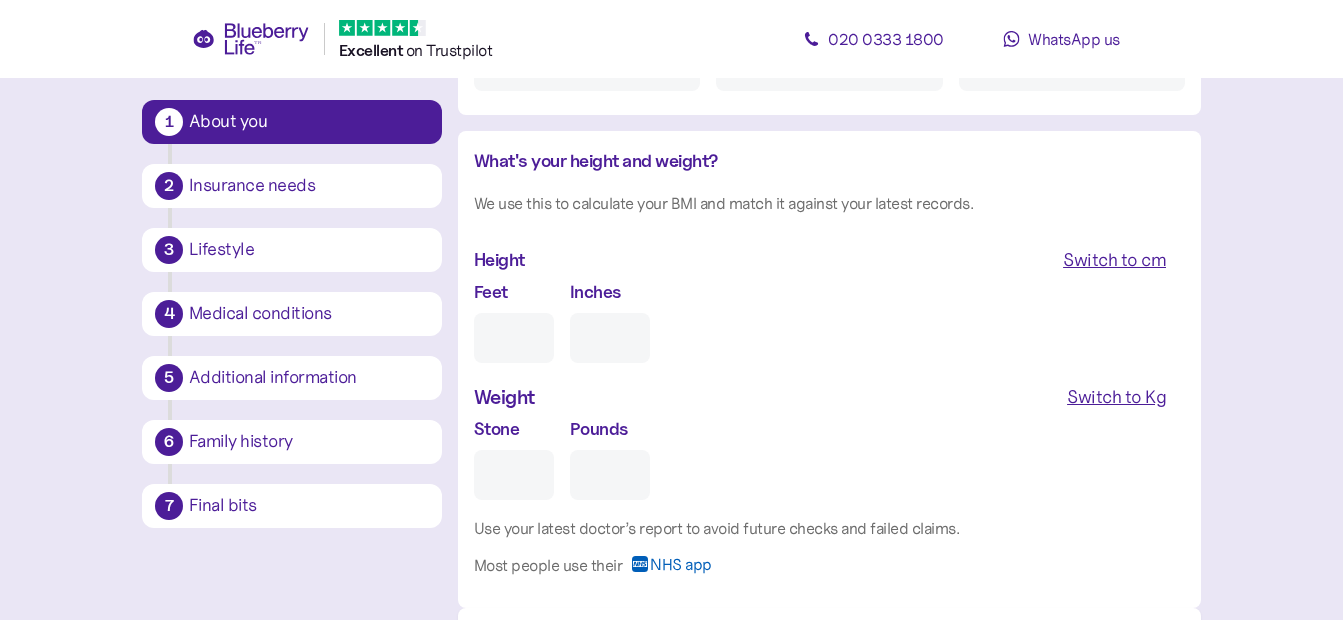 click on "Switch to cm" at bounding box center (1114, 260) 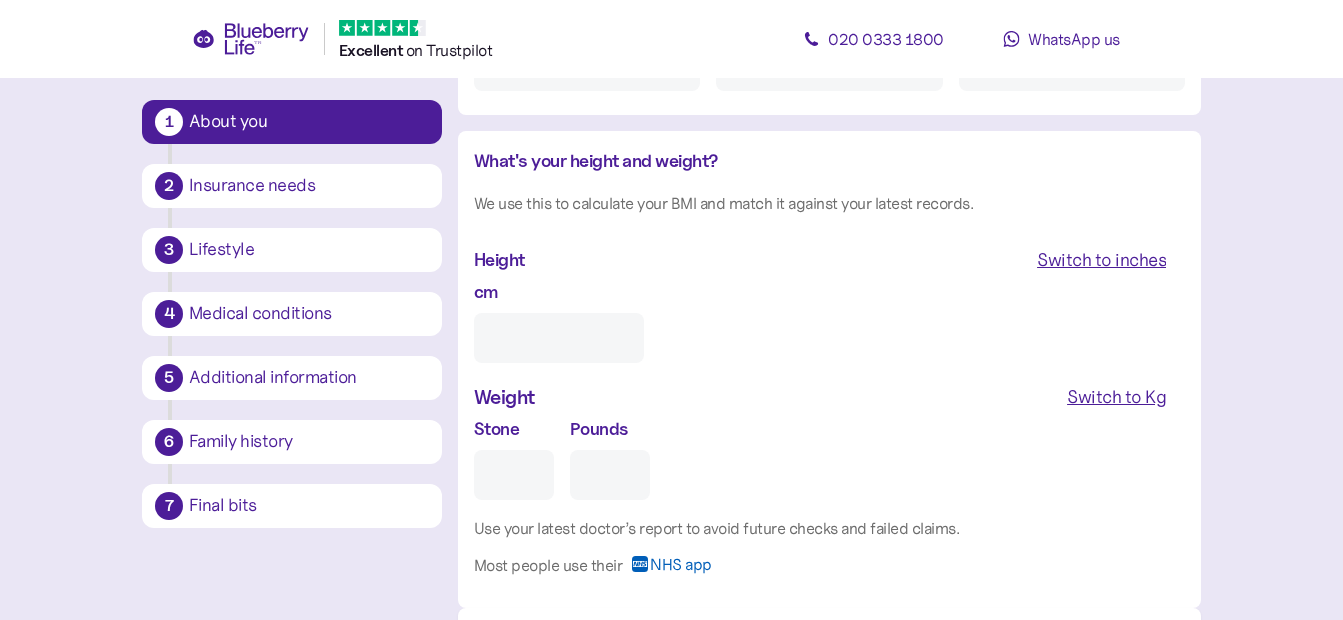 click on "cm" at bounding box center (559, 338) 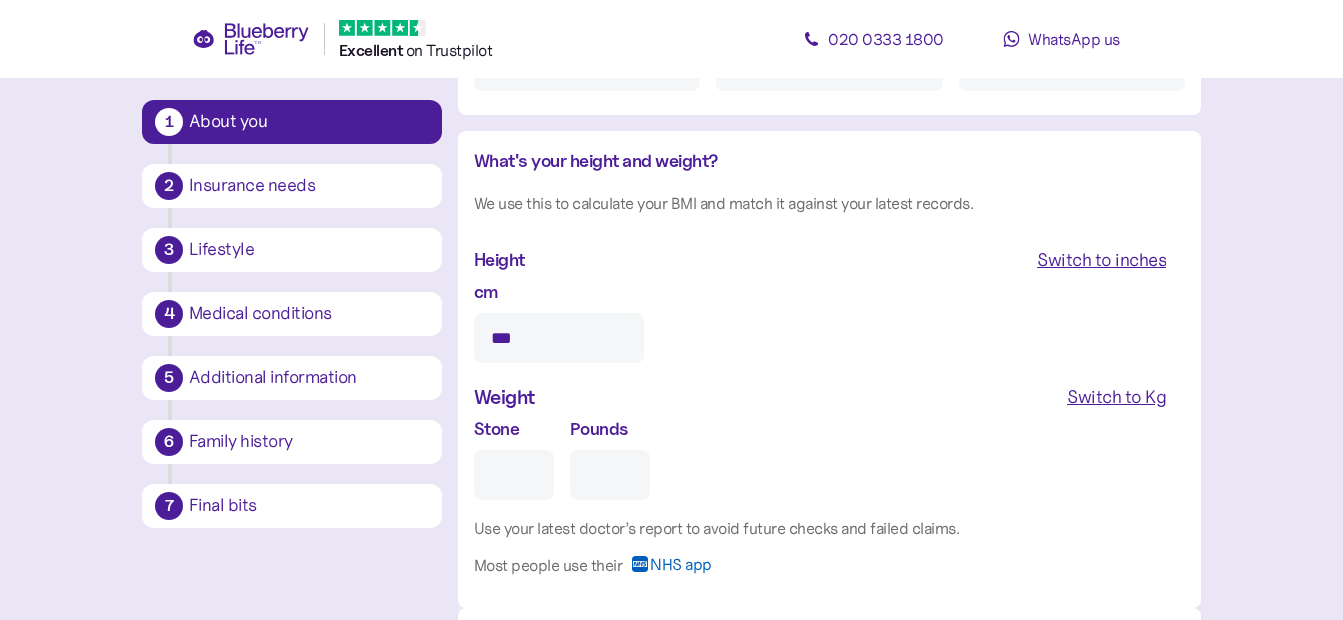 type on "***" 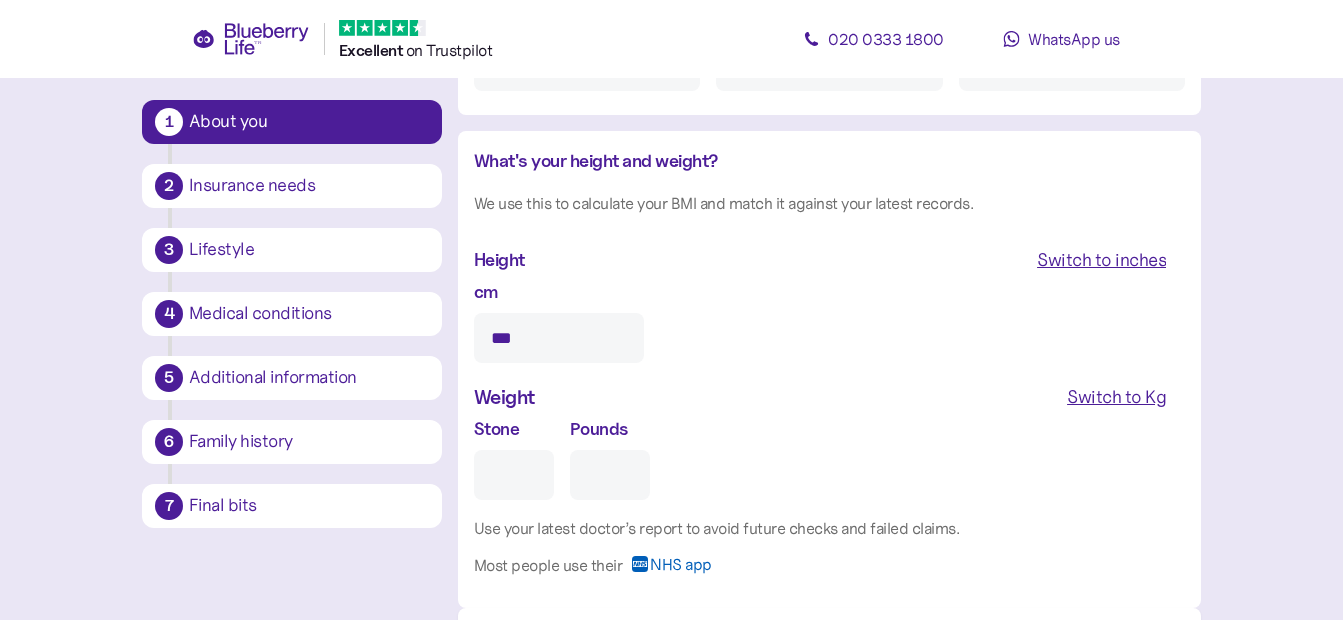 click on "Switch to Kg" at bounding box center [1116, 397] 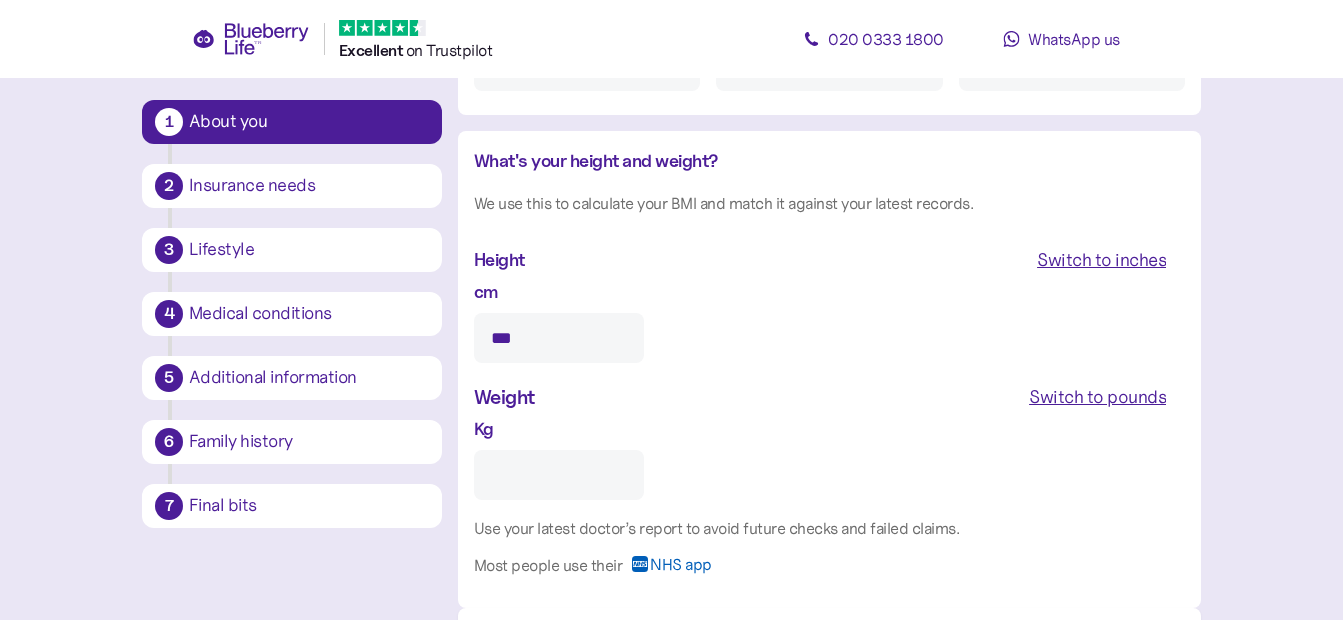 click on "Kg" at bounding box center [559, 475] 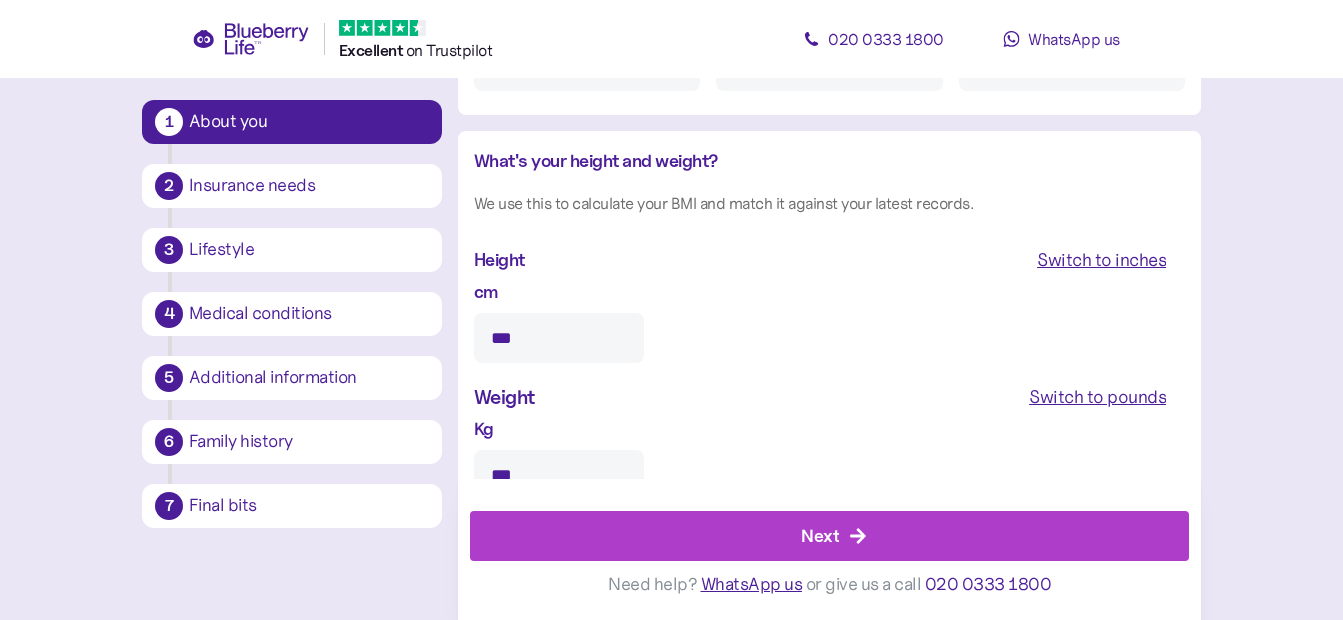 type on "***" 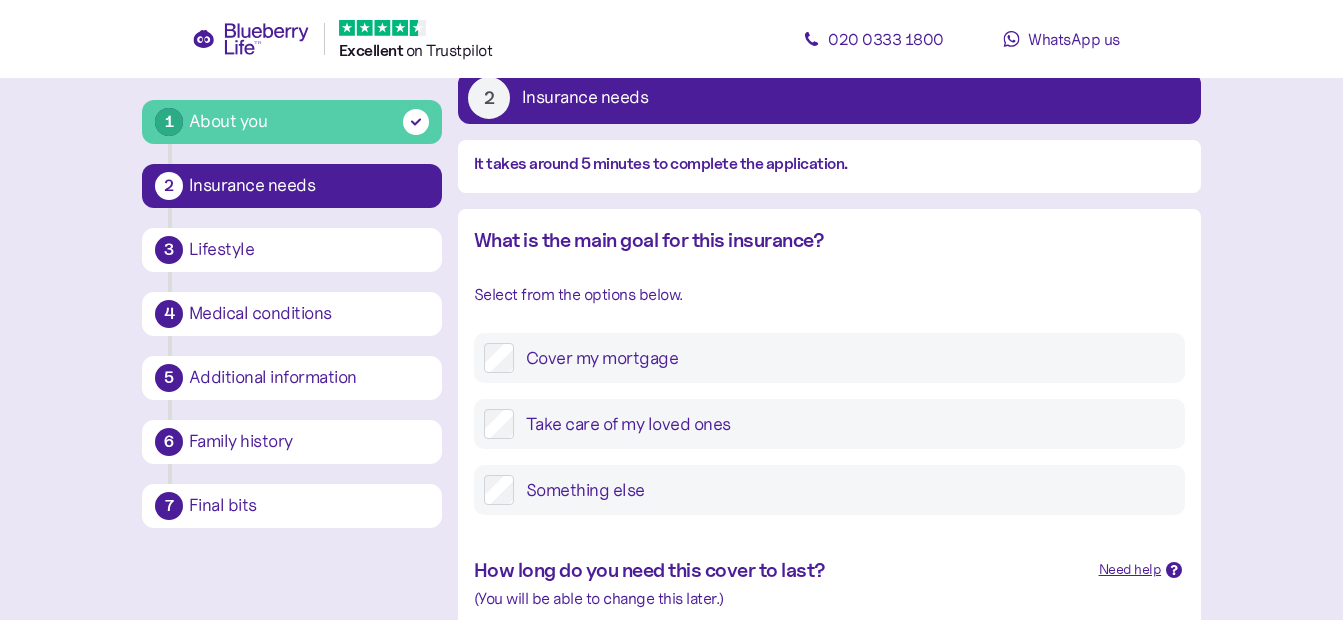 scroll, scrollTop: 300, scrollLeft: 0, axis: vertical 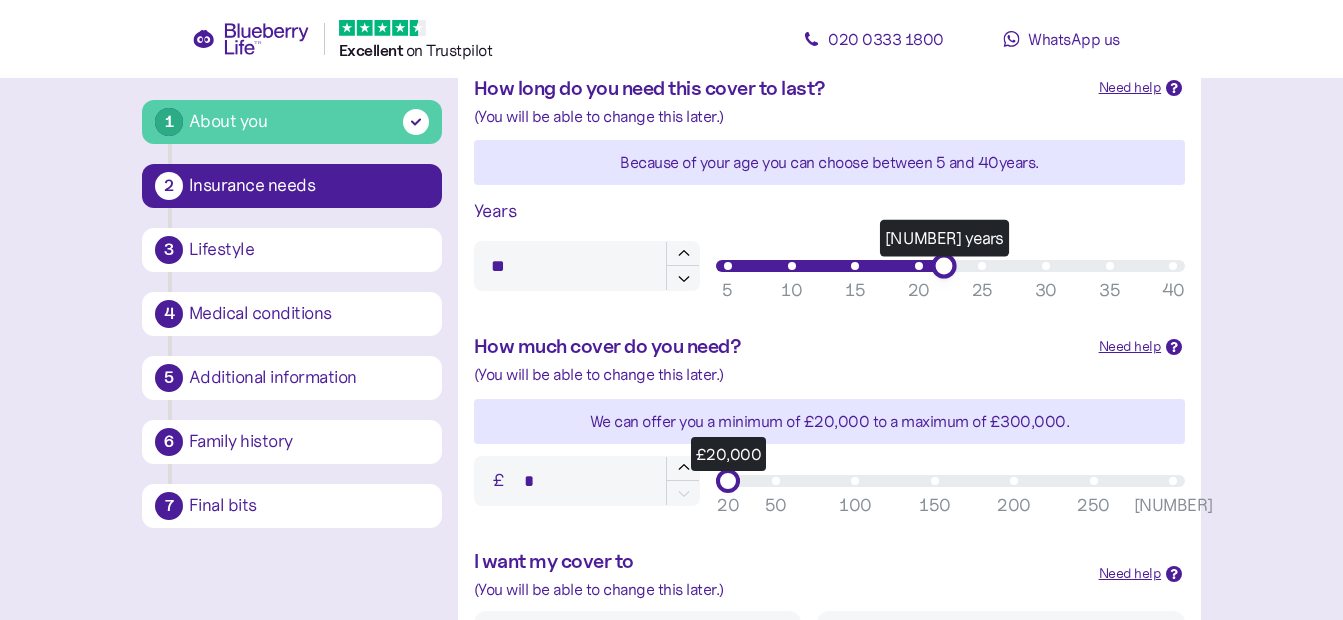 type on "**" 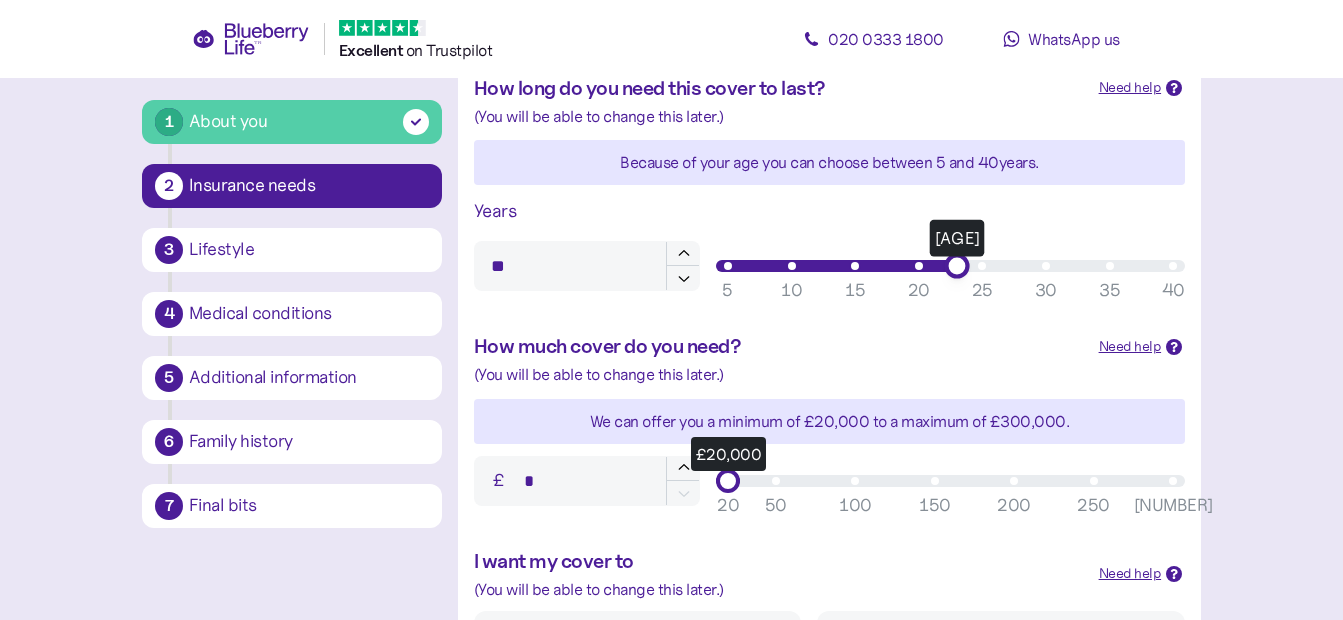 drag, startPoint x: 723, startPoint y: 270, endPoint x: 954, endPoint y: 292, distance: 232.04526 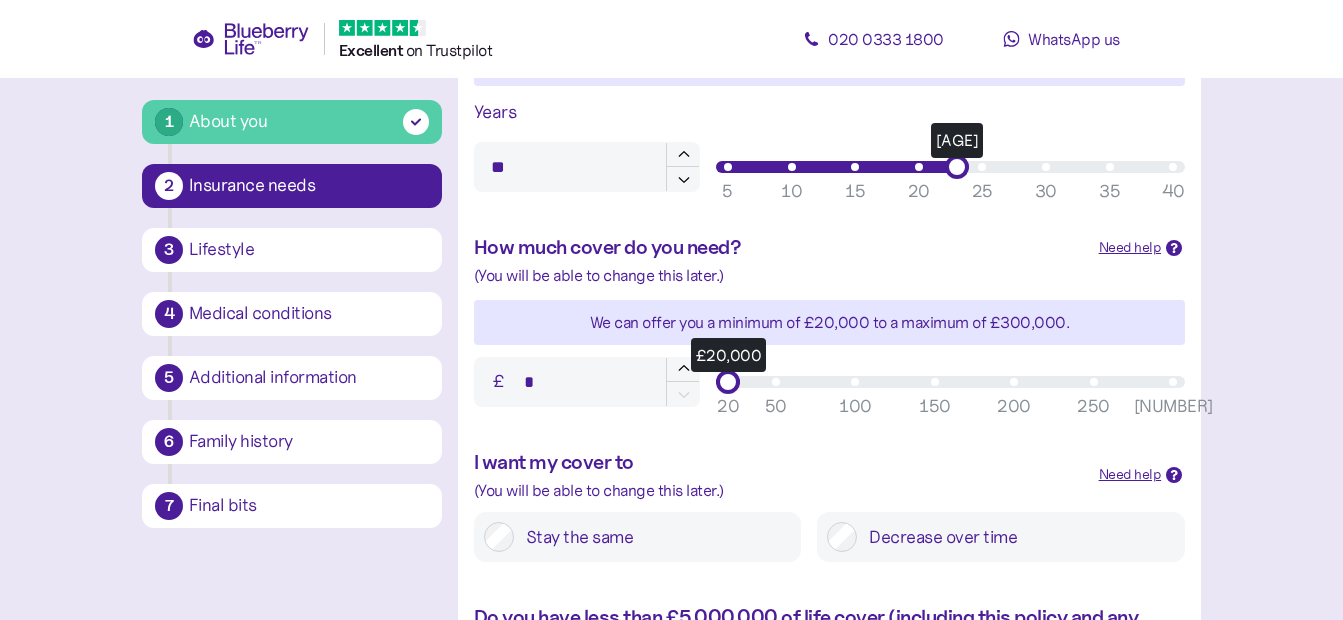 scroll, scrollTop: 700, scrollLeft: 0, axis: vertical 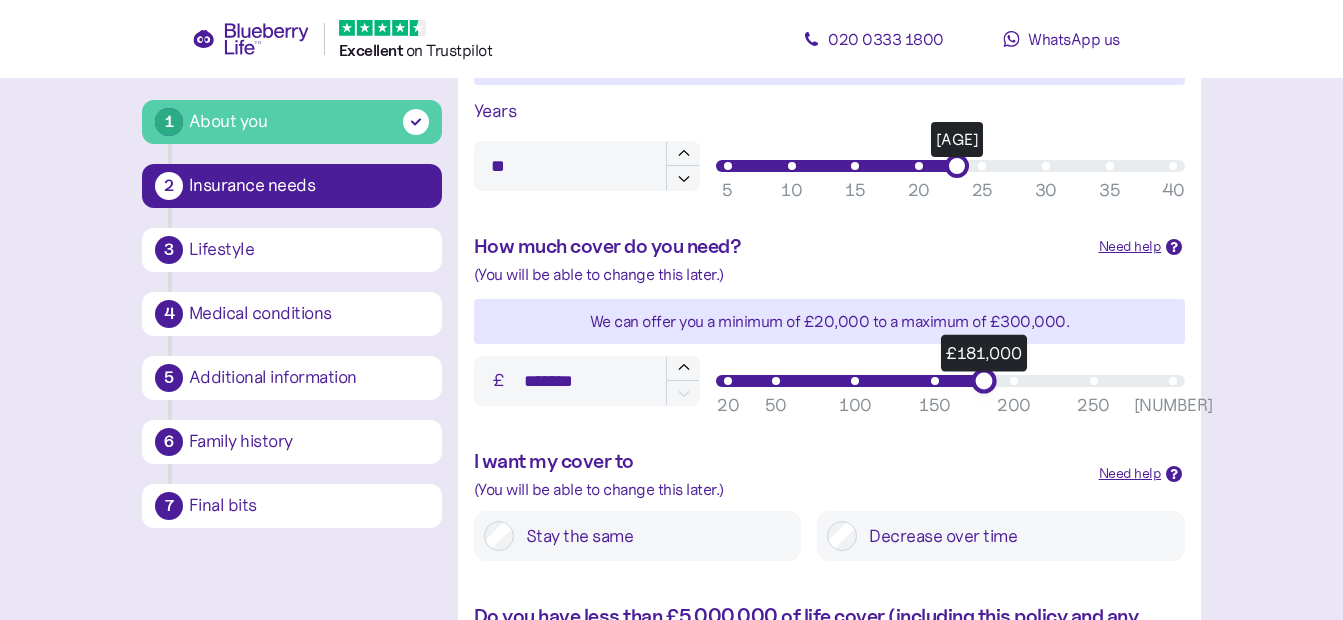 click on "£181,000" at bounding box center (950, 381) 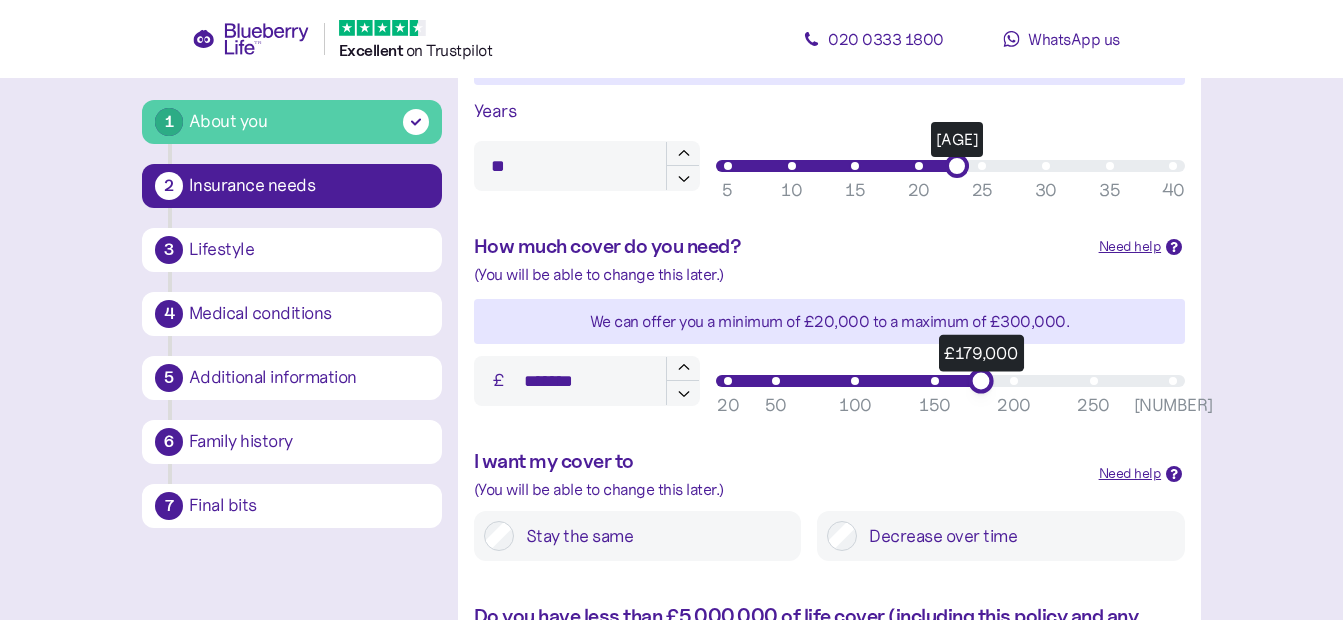 click on "£179,000" at bounding box center [980, 380] 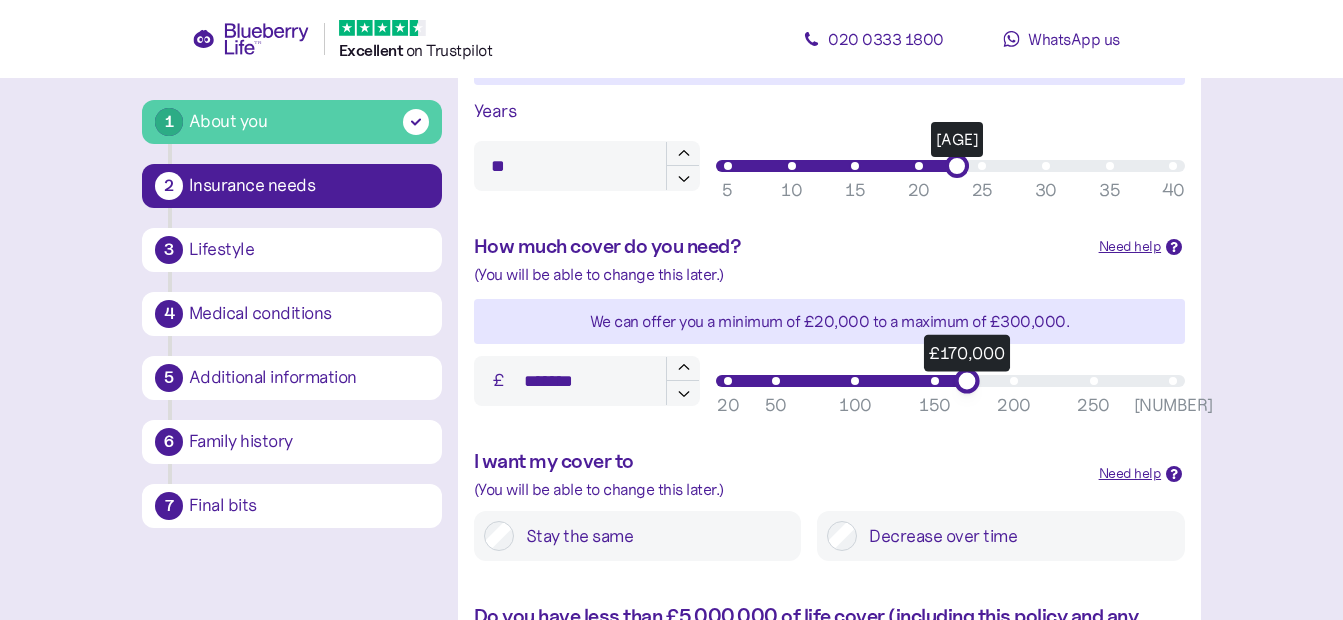 type on "*******" 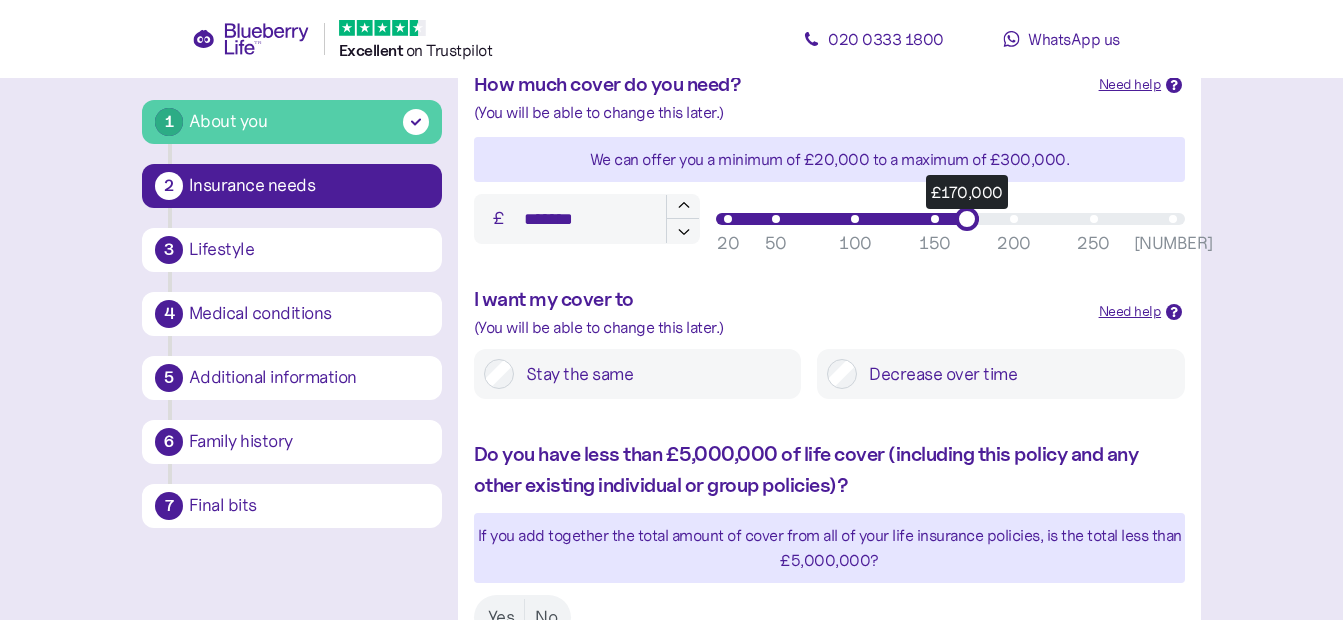 scroll, scrollTop: 900, scrollLeft: 0, axis: vertical 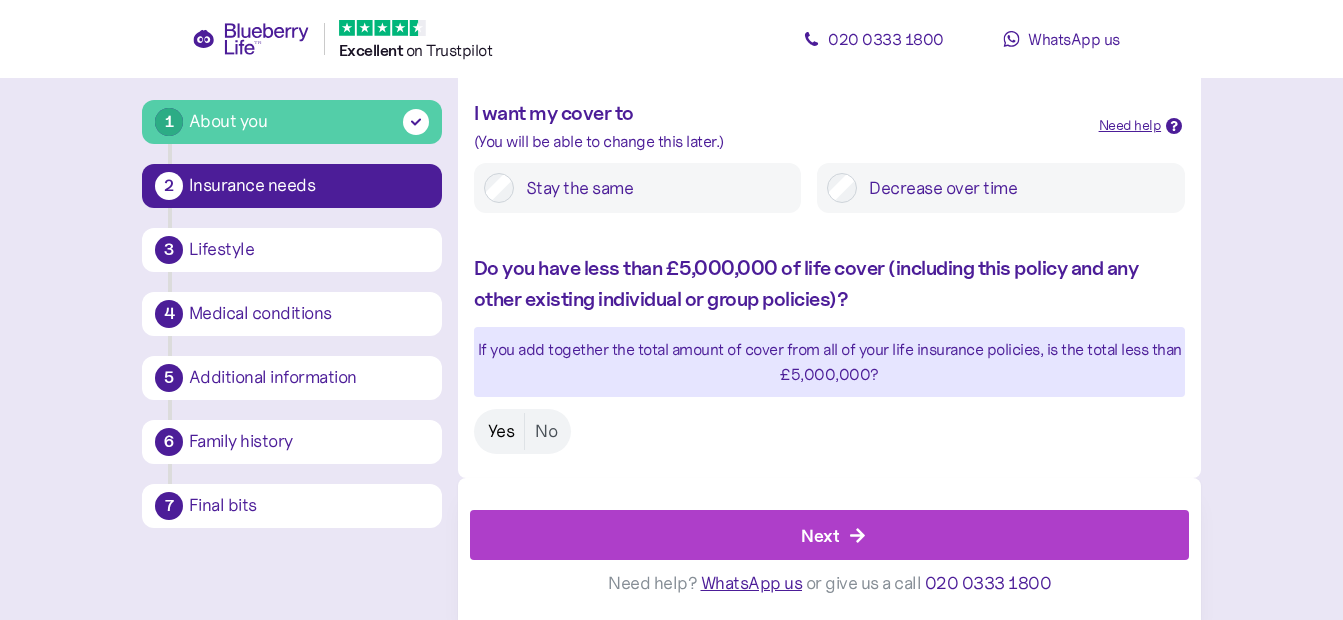 click on "Yes" at bounding box center [501, 431] 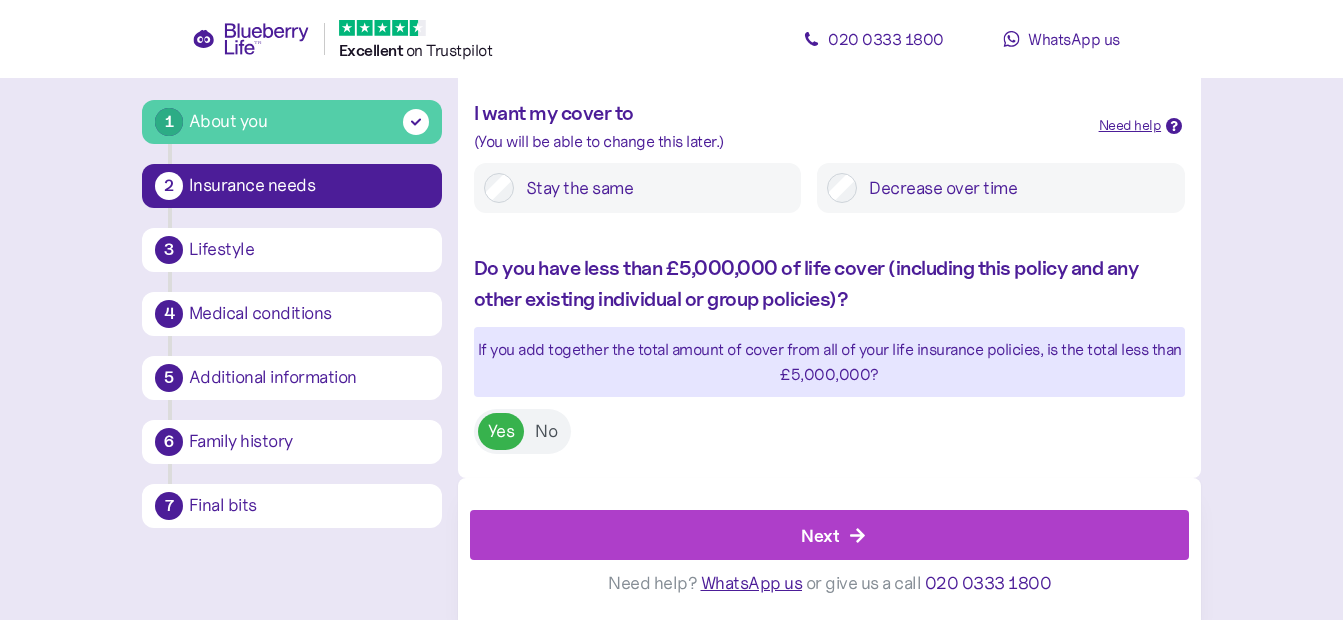 click on "Next" at bounding box center [820, 535] 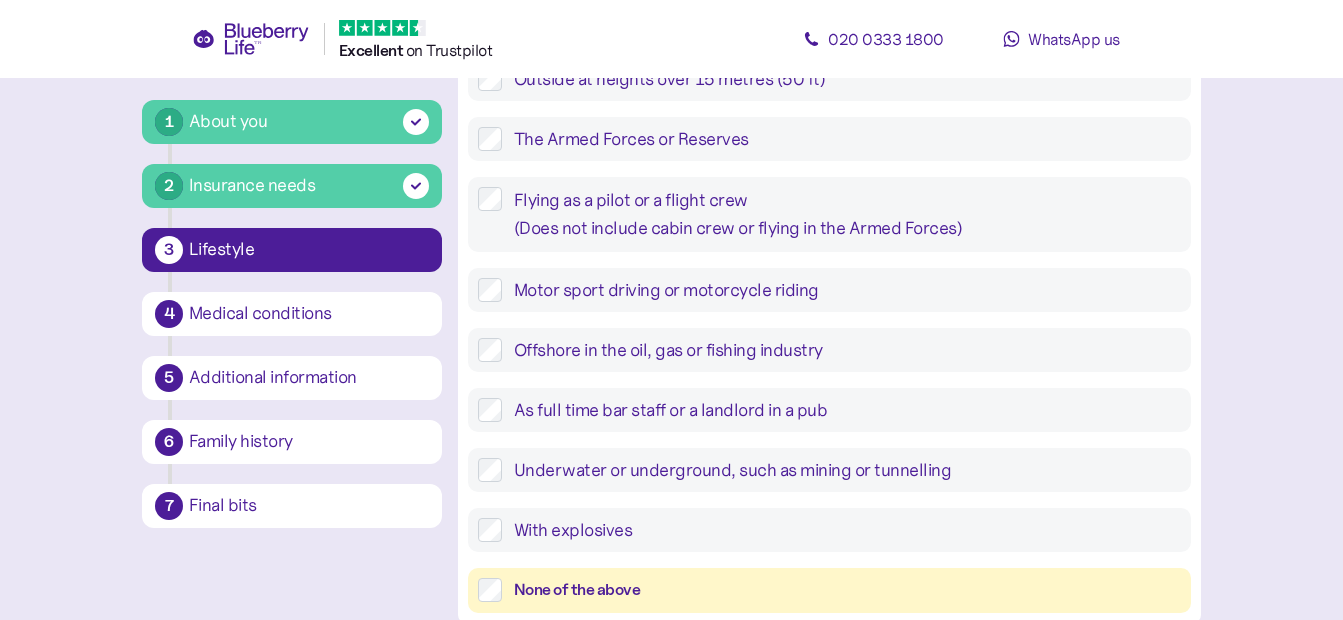 scroll, scrollTop: 438, scrollLeft: 0, axis: vertical 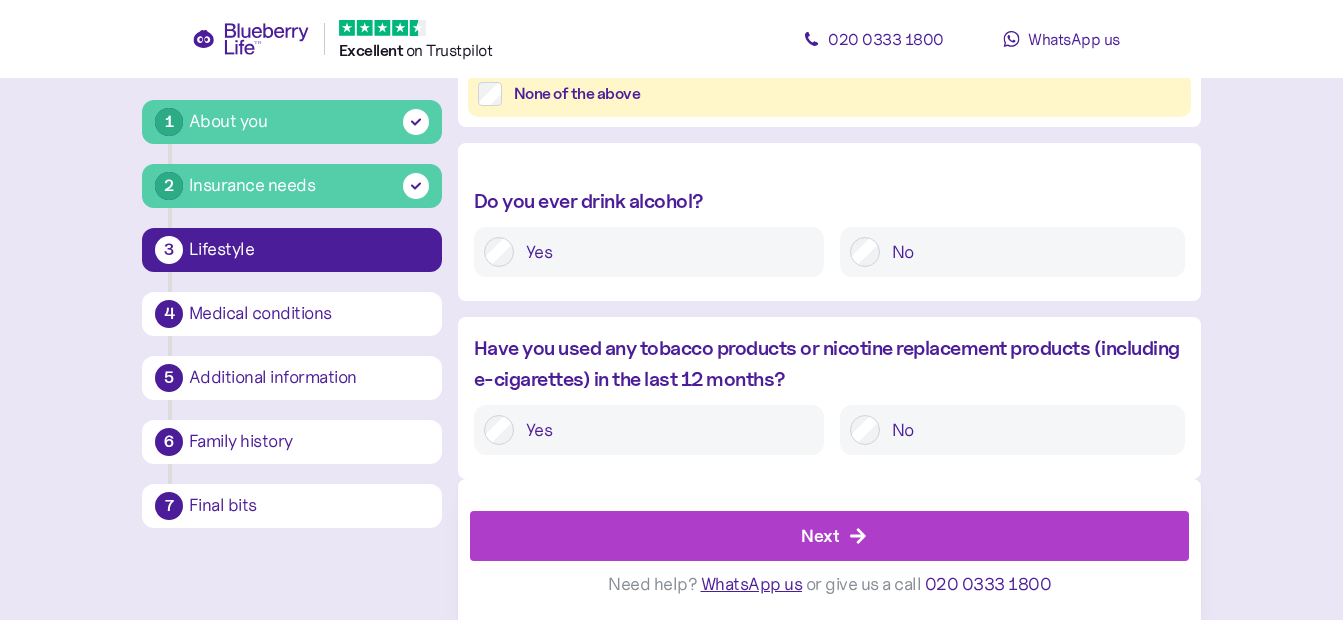 click 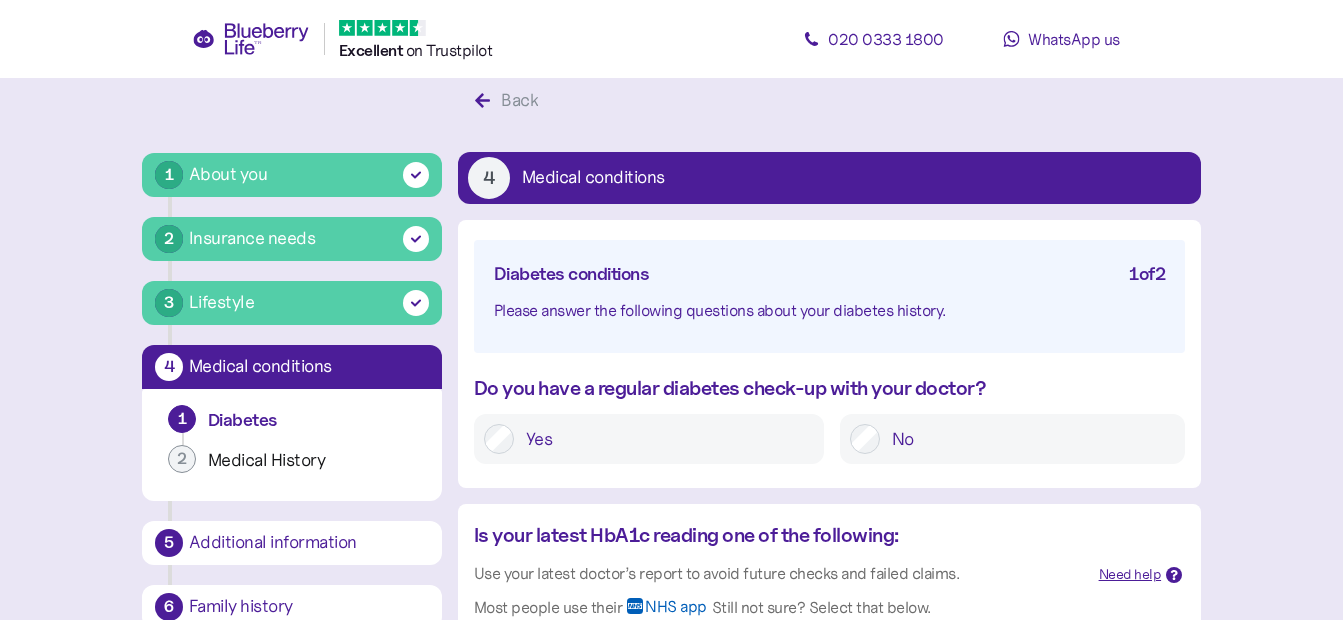 scroll, scrollTop: 238, scrollLeft: 0, axis: vertical 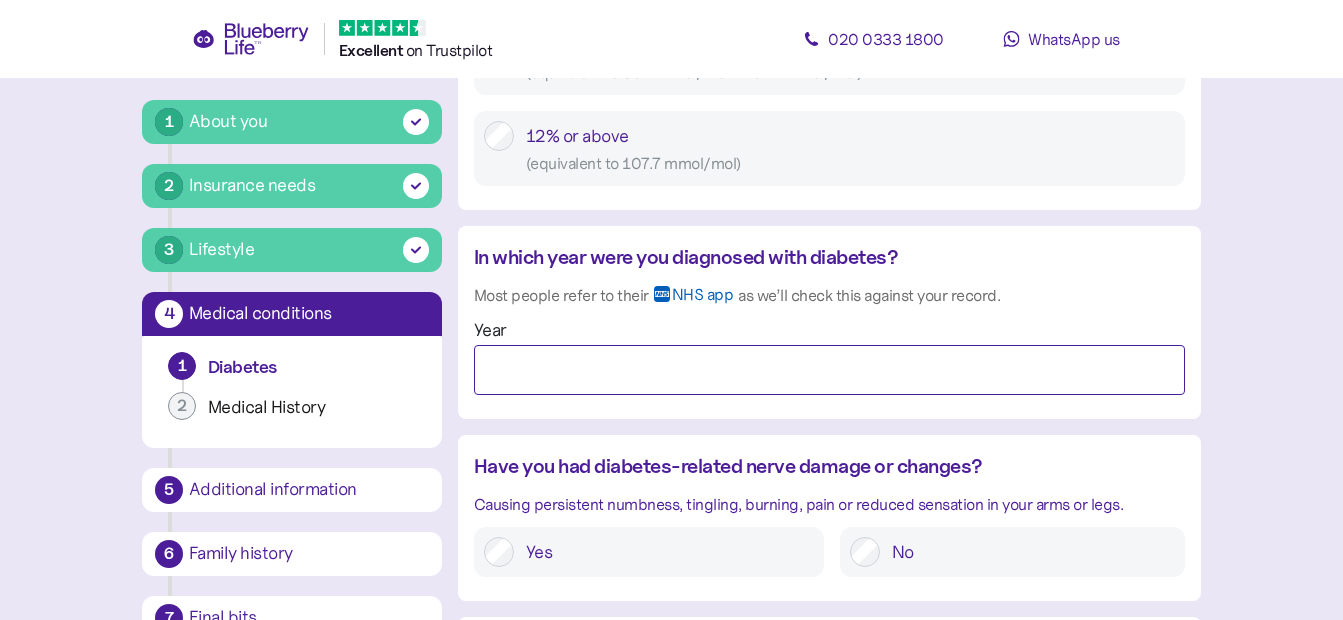 click on "Year" at bounding box center [829, 370] 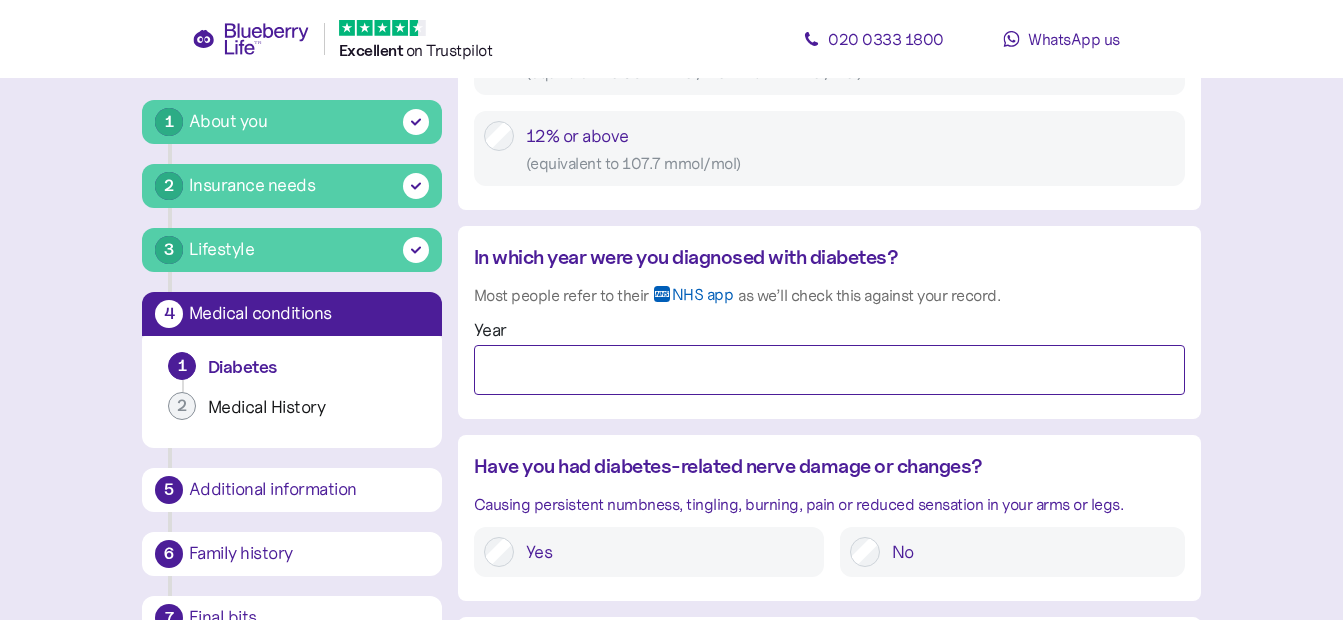 click on "Year" at bounding box center [829, 370] 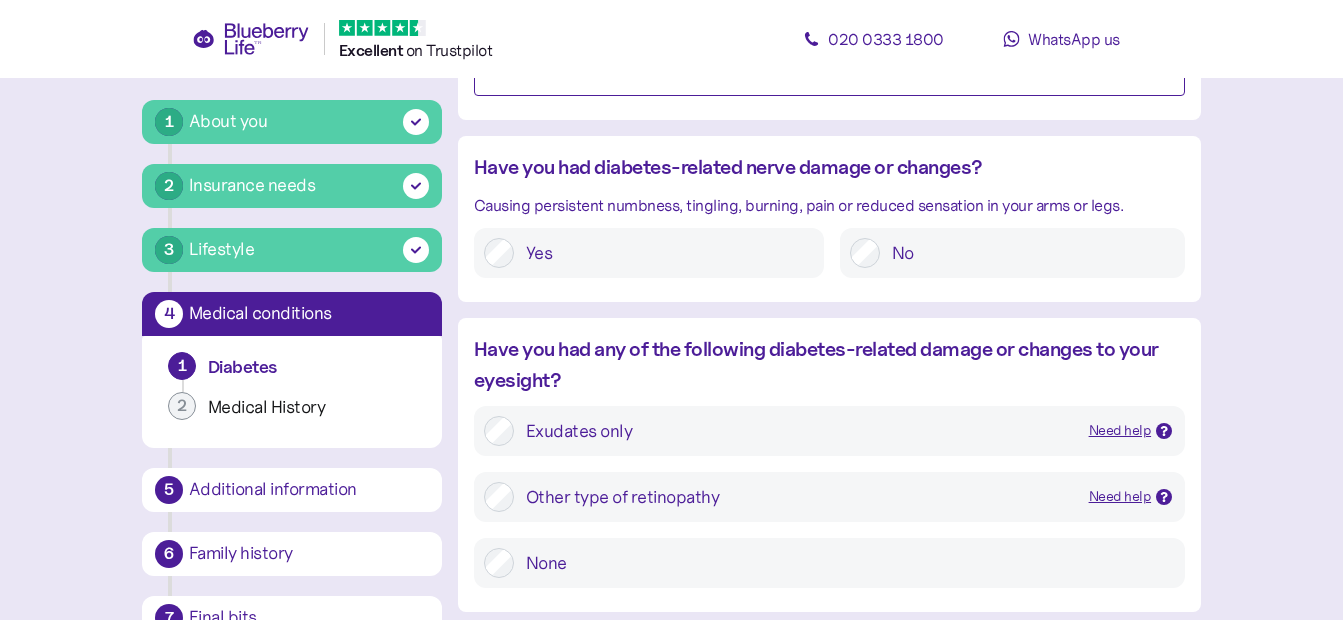 scroll, scrollTop: 1838, scrollLeft: 0, axis: vertical 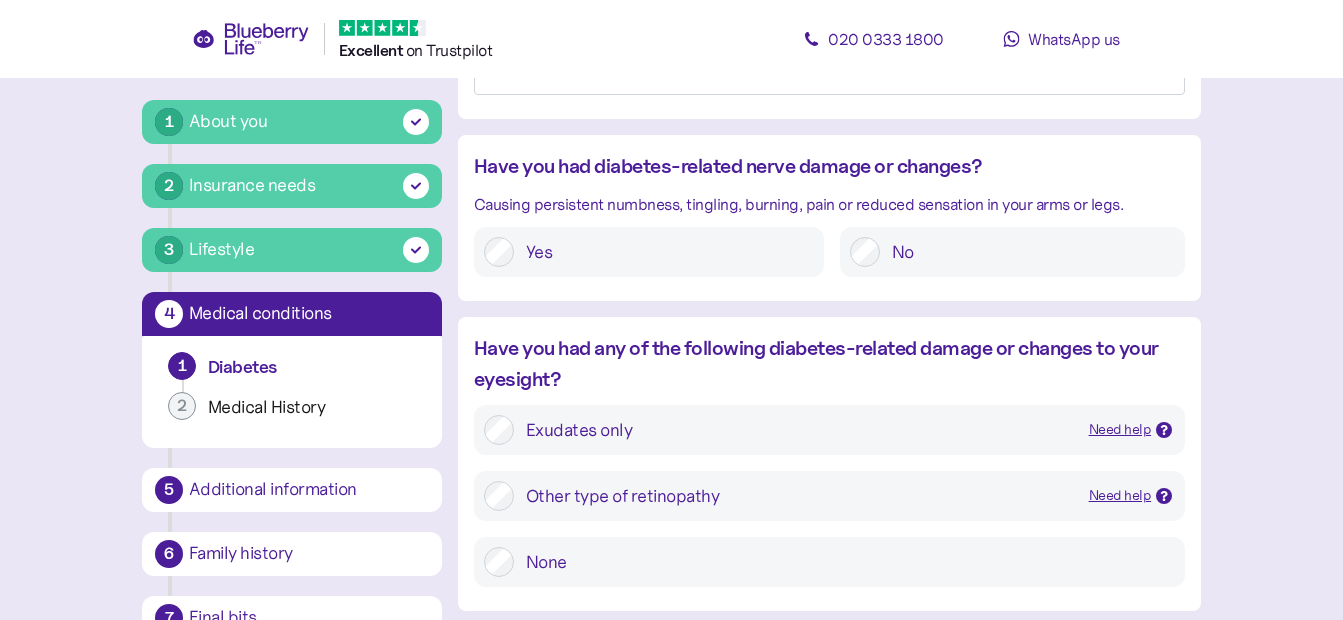 type on "****" 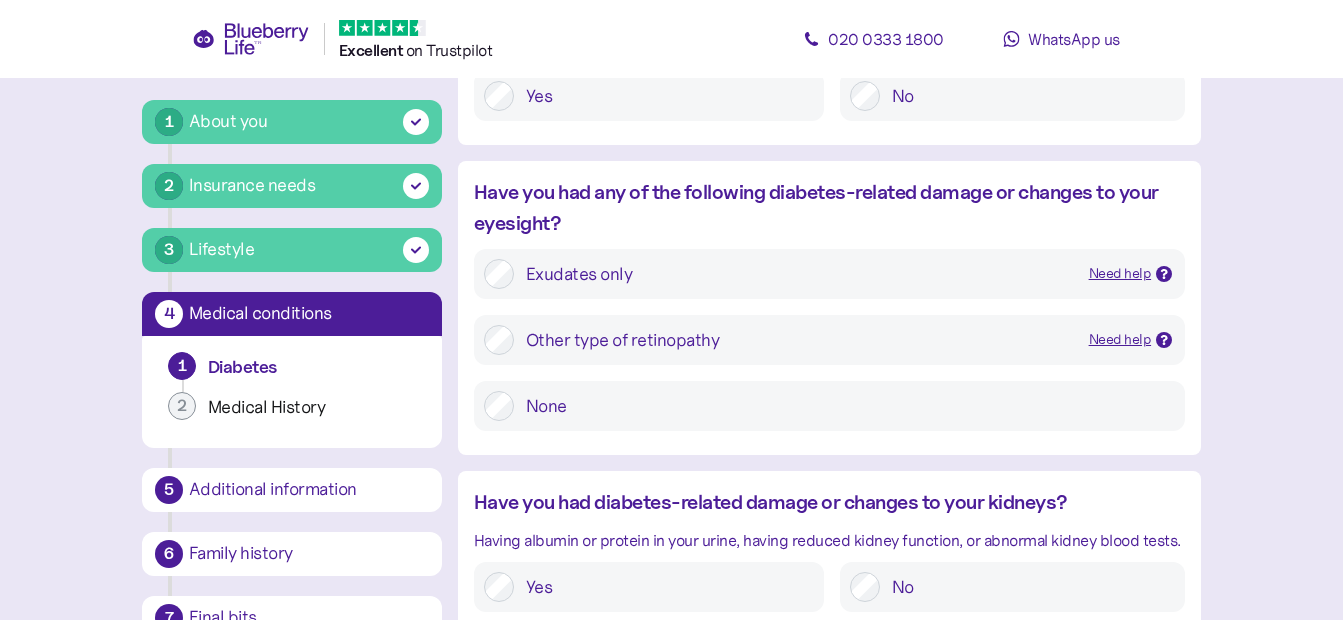 scroll, scrollTop: 2138, scrollLeft: 0, axis: vertical 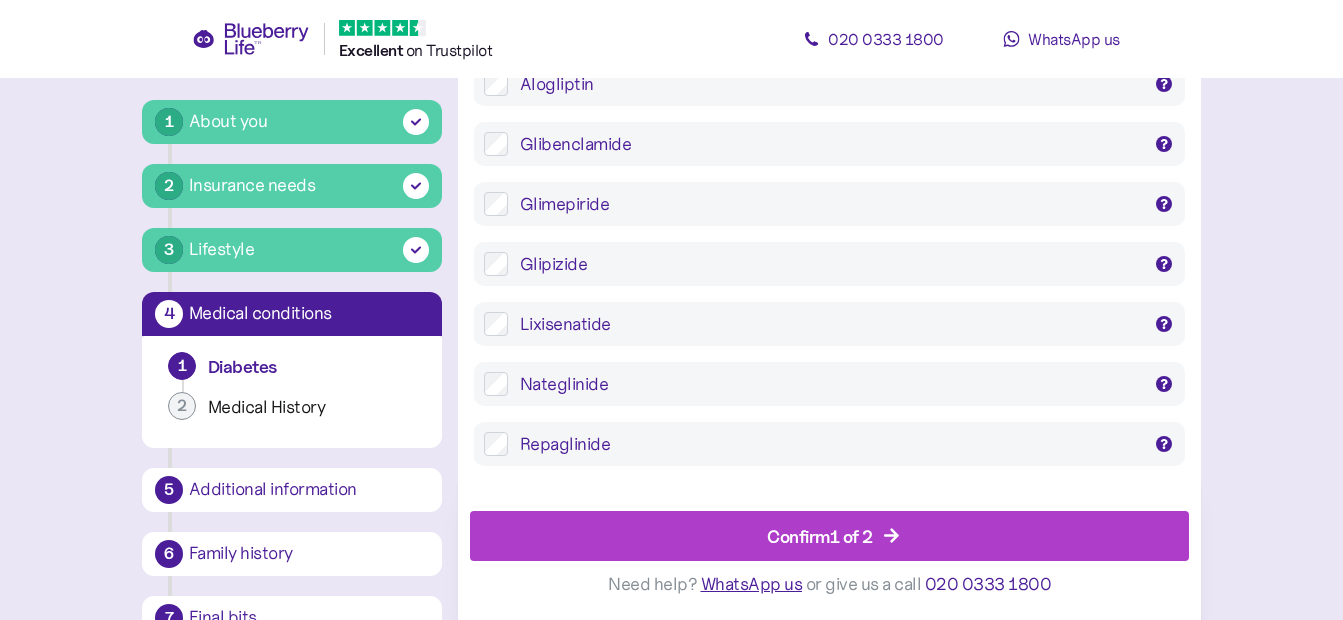click on "Confirm  1 of 2" at bounding box center [820, 536] 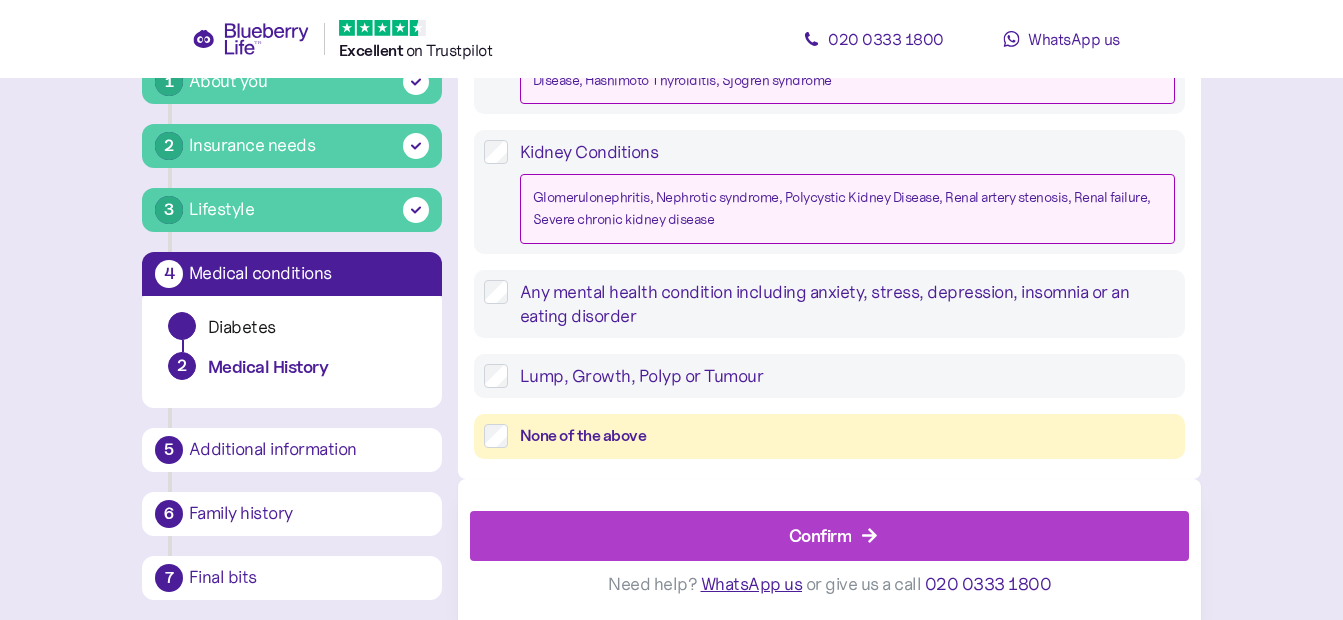 scroll, scrollTop: 38, scrollLeft: 0, axis: vertical 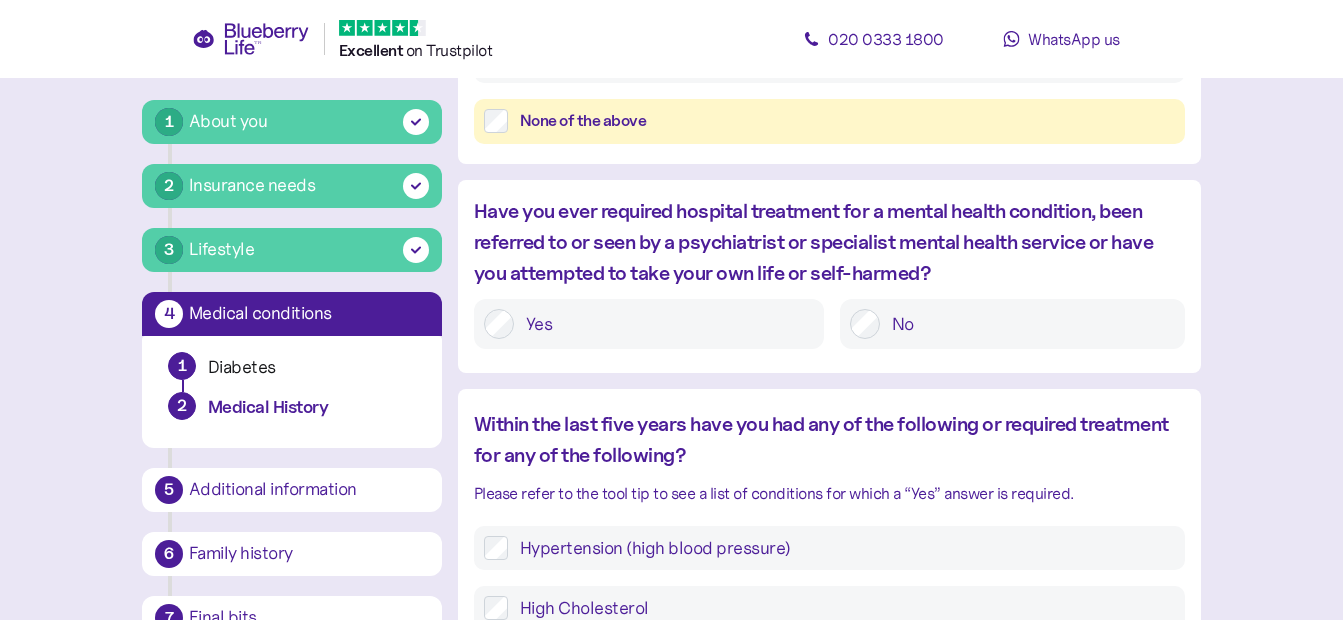 click on "No" at bounding box center (1012, 324) 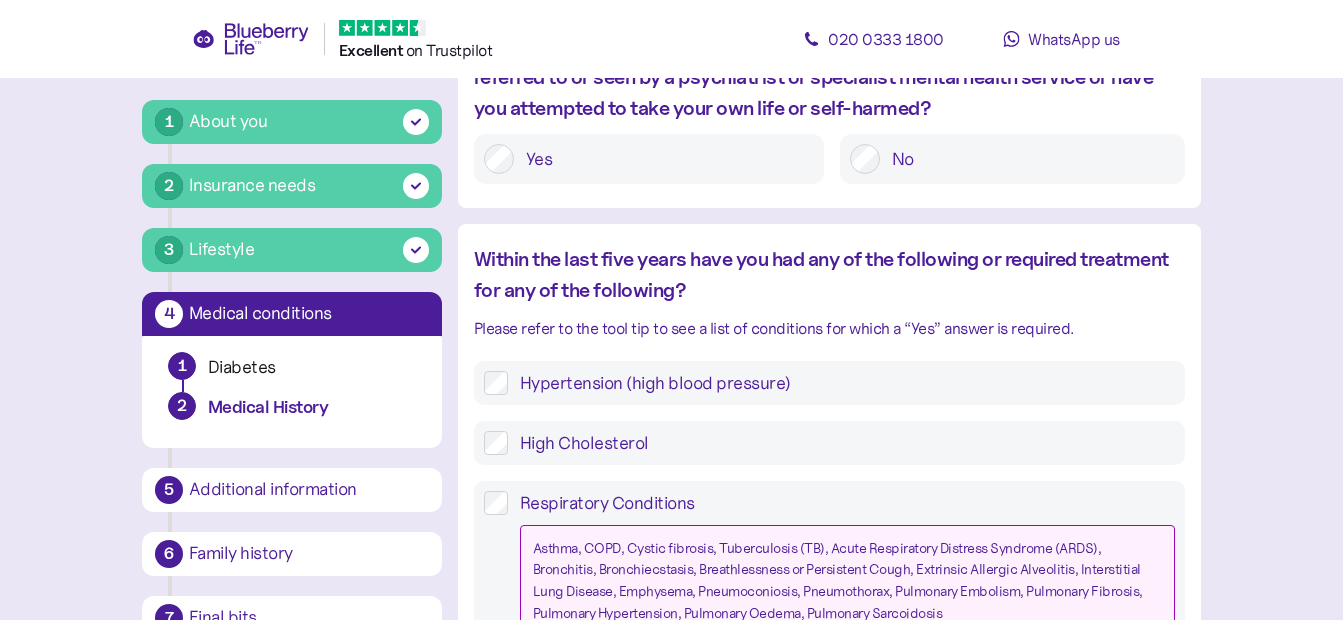 scroll, scrollTop: 1338, scrollLeft: 0, axis: vertical 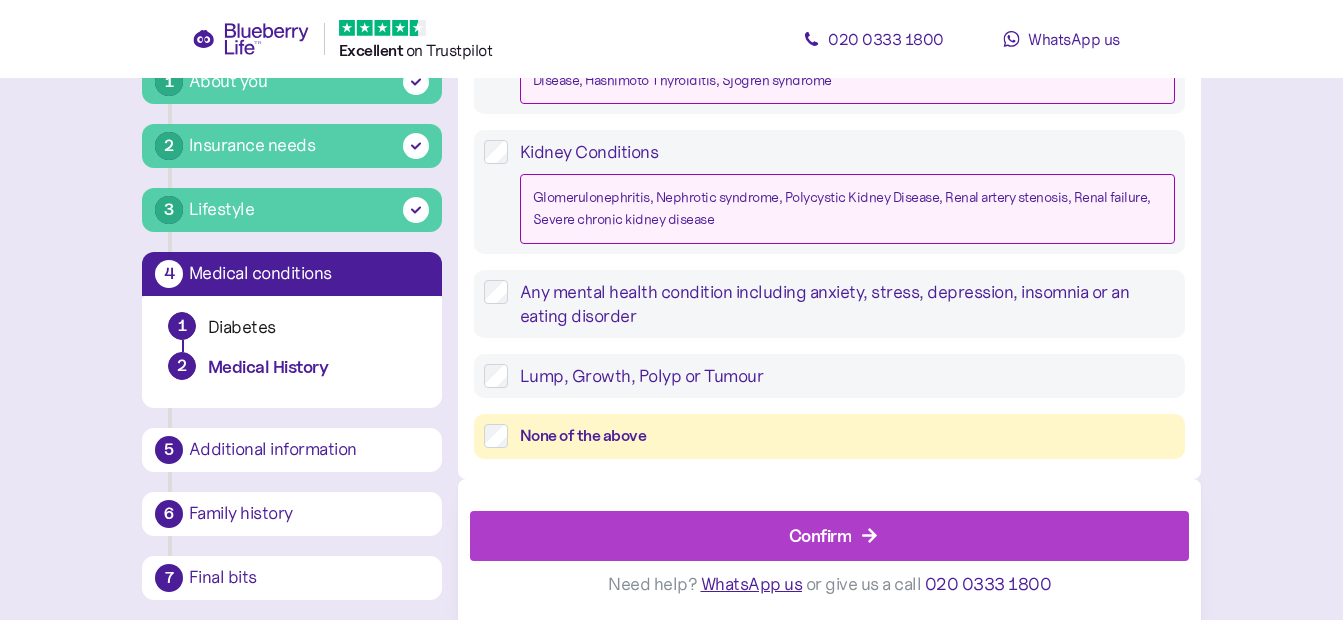 click on "Confirm" at bounding box center (820, 535) 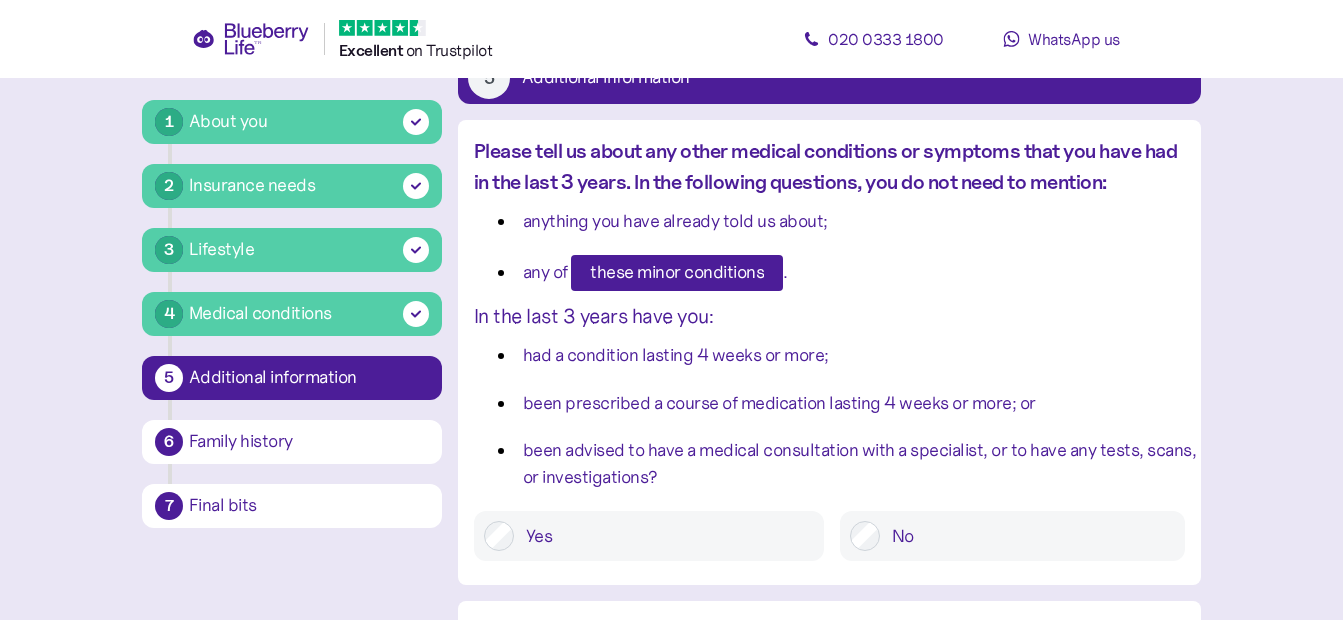 scroll, scrollTop: 238, scrollLeft: 0, axis: vertical 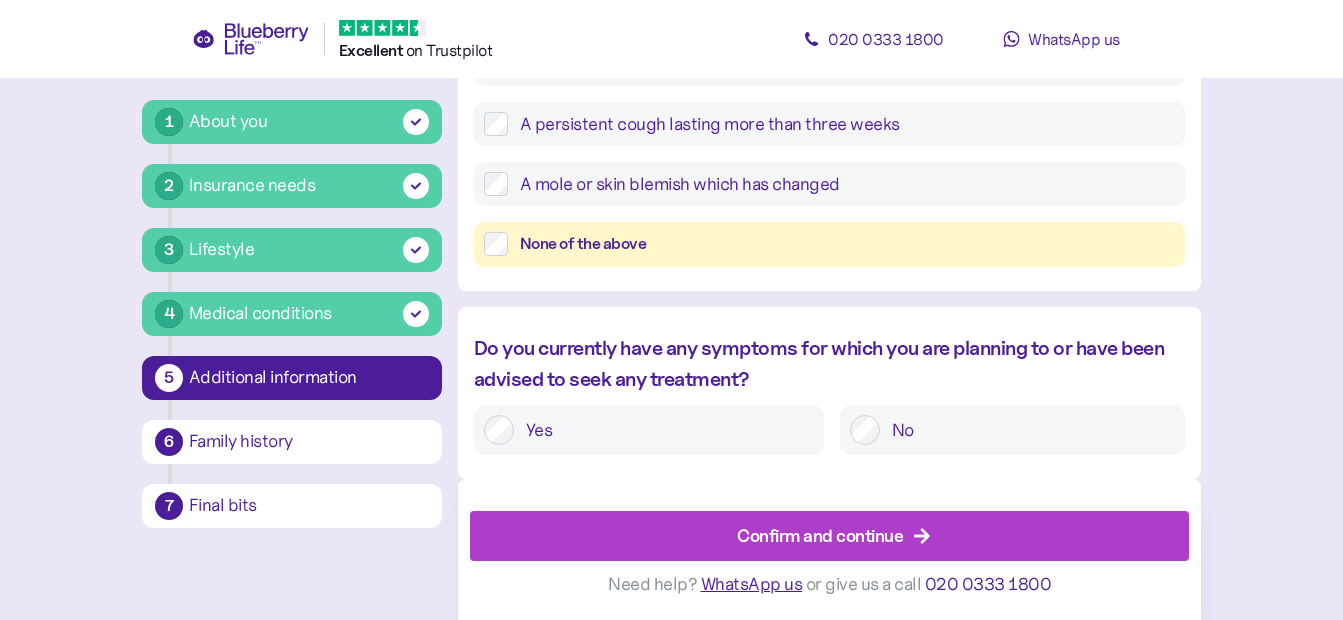 click on "Confirm and continue" at bounding box center [820, 535] 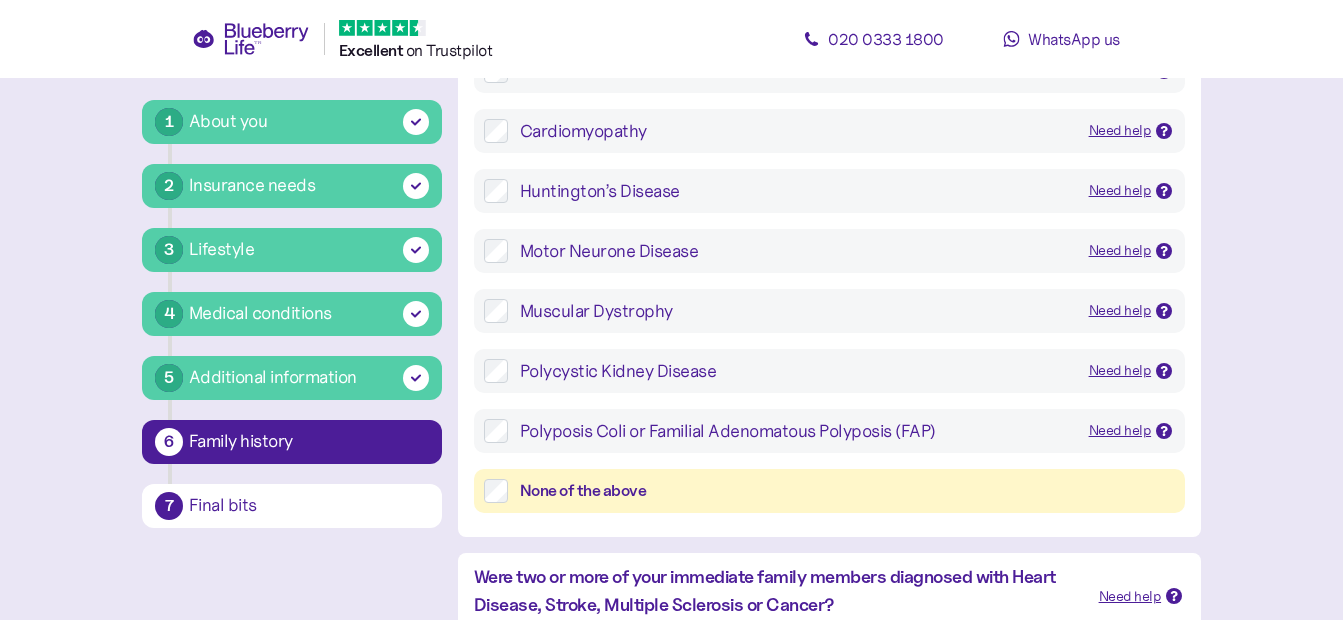 scroll, scrollTop: 338, scrollLeft: 0, axis: vertical 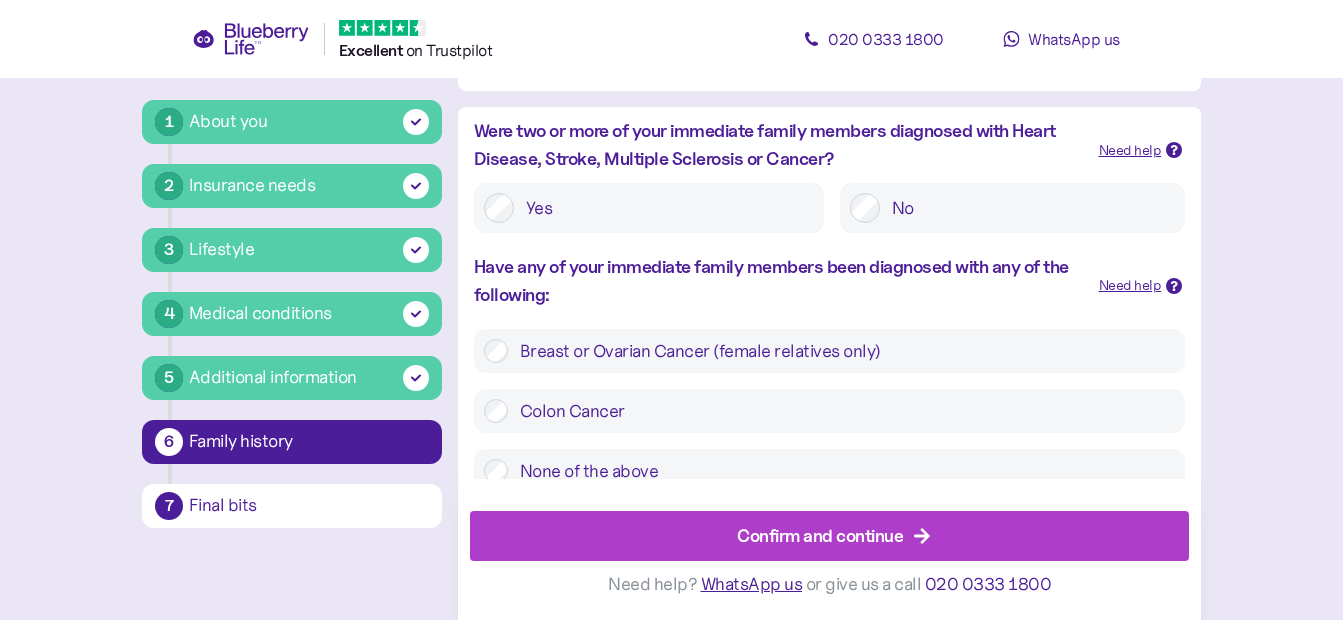 click on "Confirm and continue" at bounding box center (820, 535) 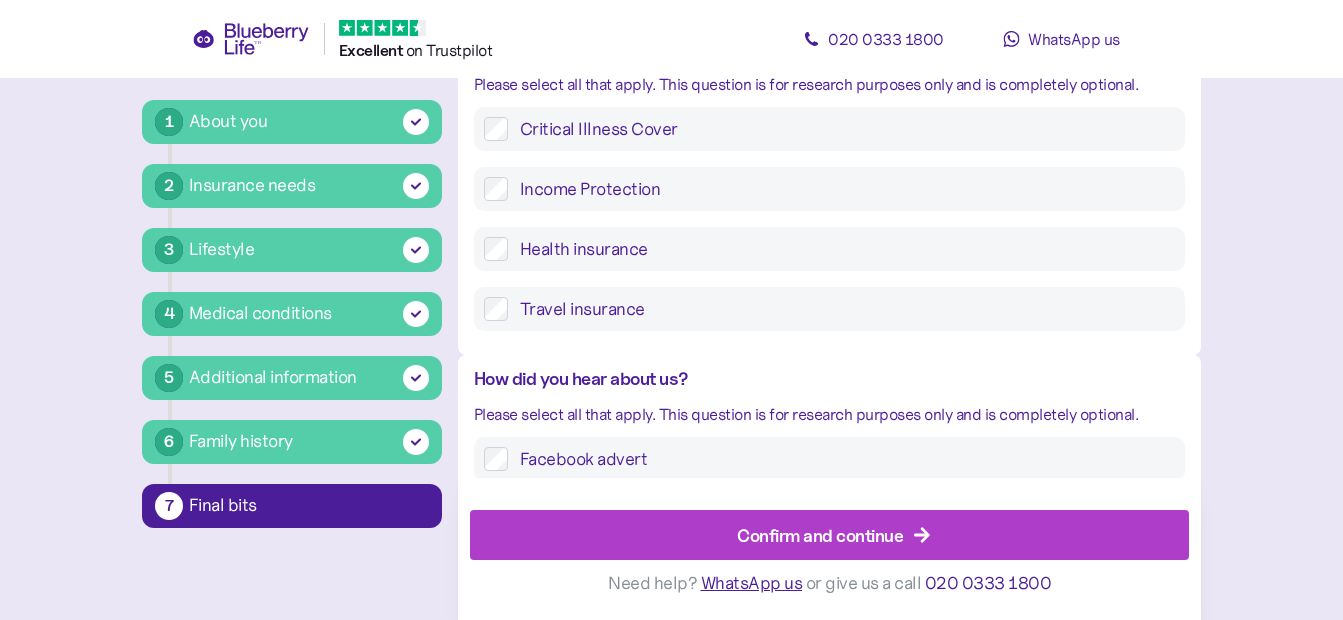 scroll, scrollTop: 438, scrollLeft: 0, axis: vertical 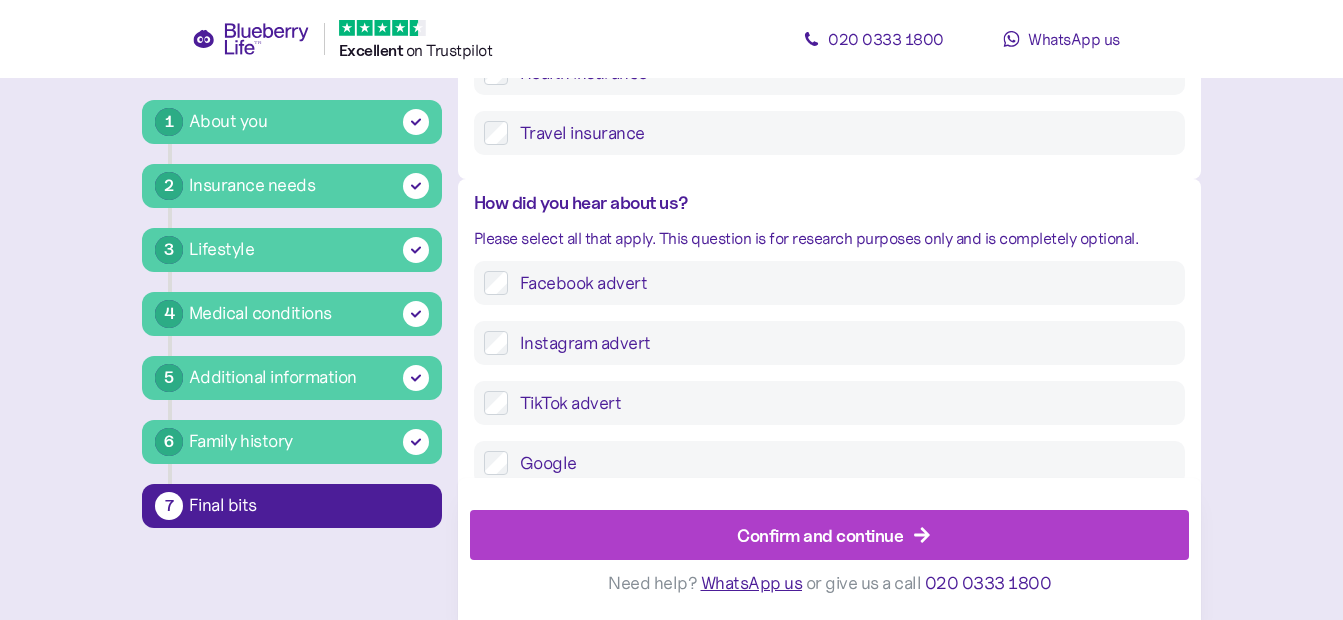 click on "Confirm and continue" at bounding box center [820, 535] 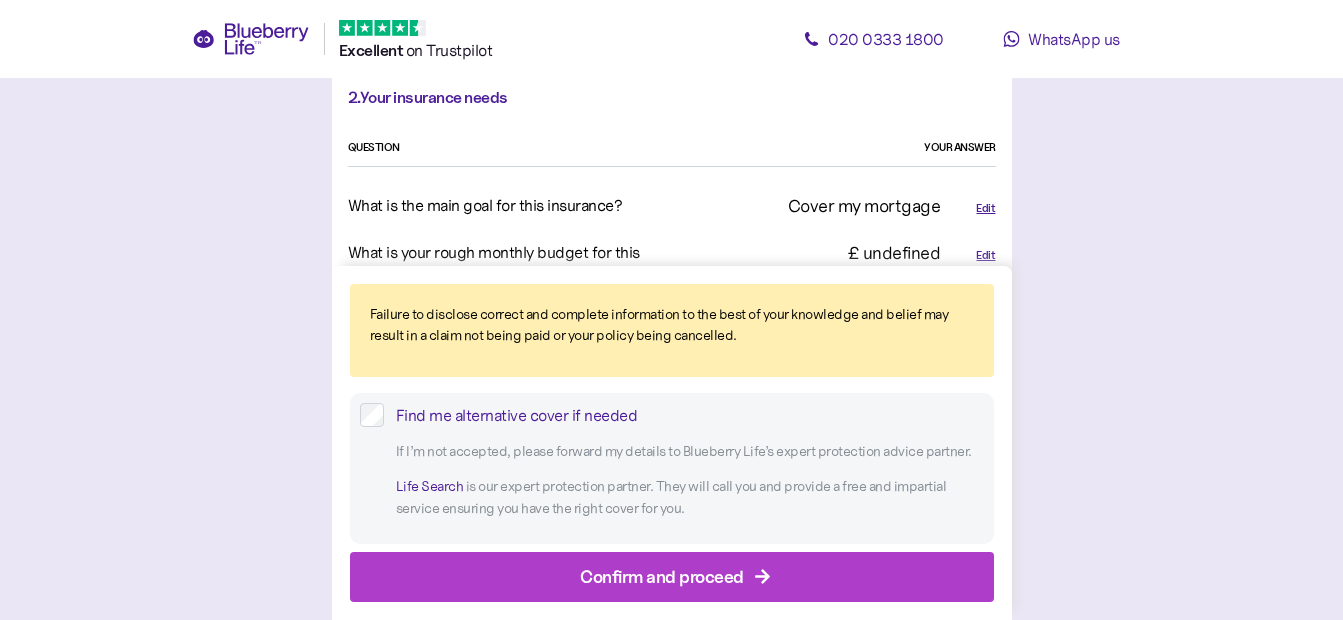 scroll, scrollTop: 1300, scrollLeft: 0, axis: vertical 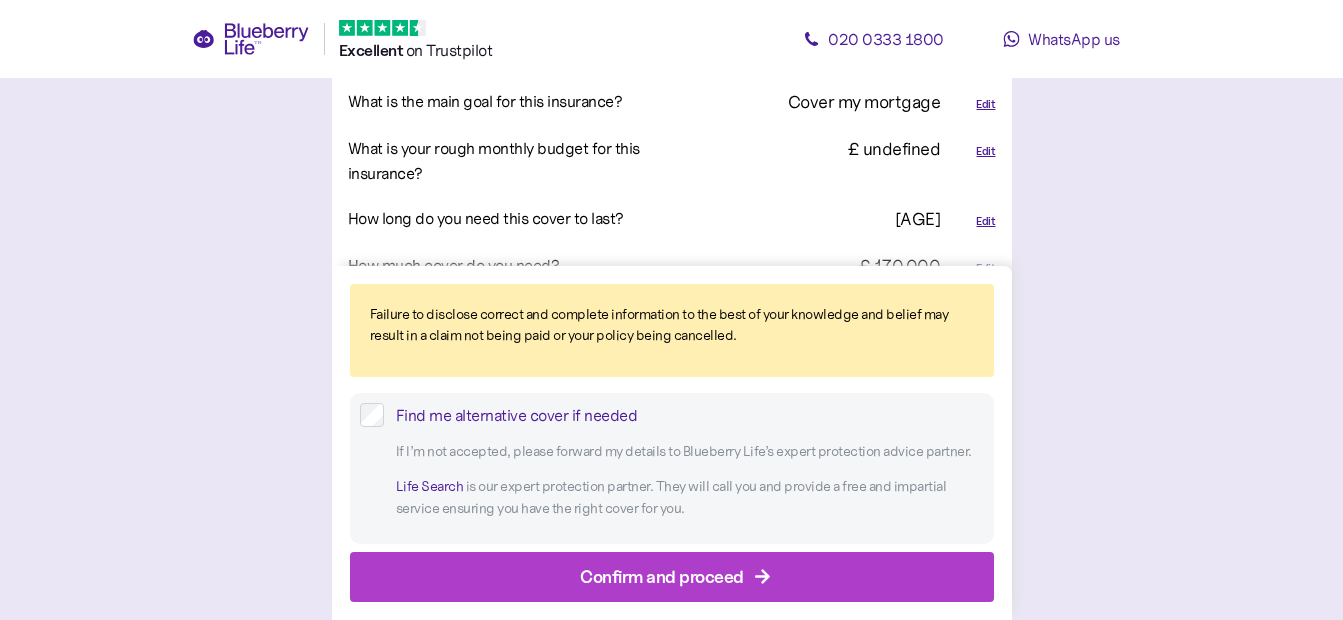 click on "Confirm and proceed" at bounding box center [676, 577] 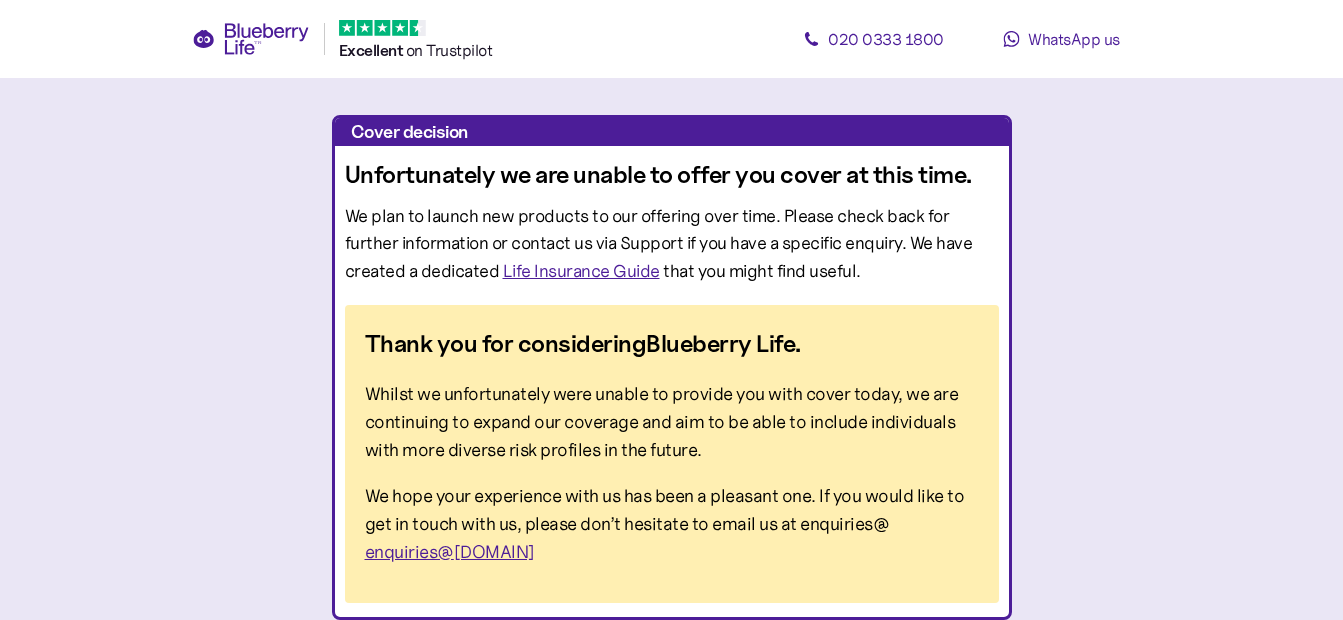 scroll, scrollTop: 0, scrollLeft: 0, axis: both 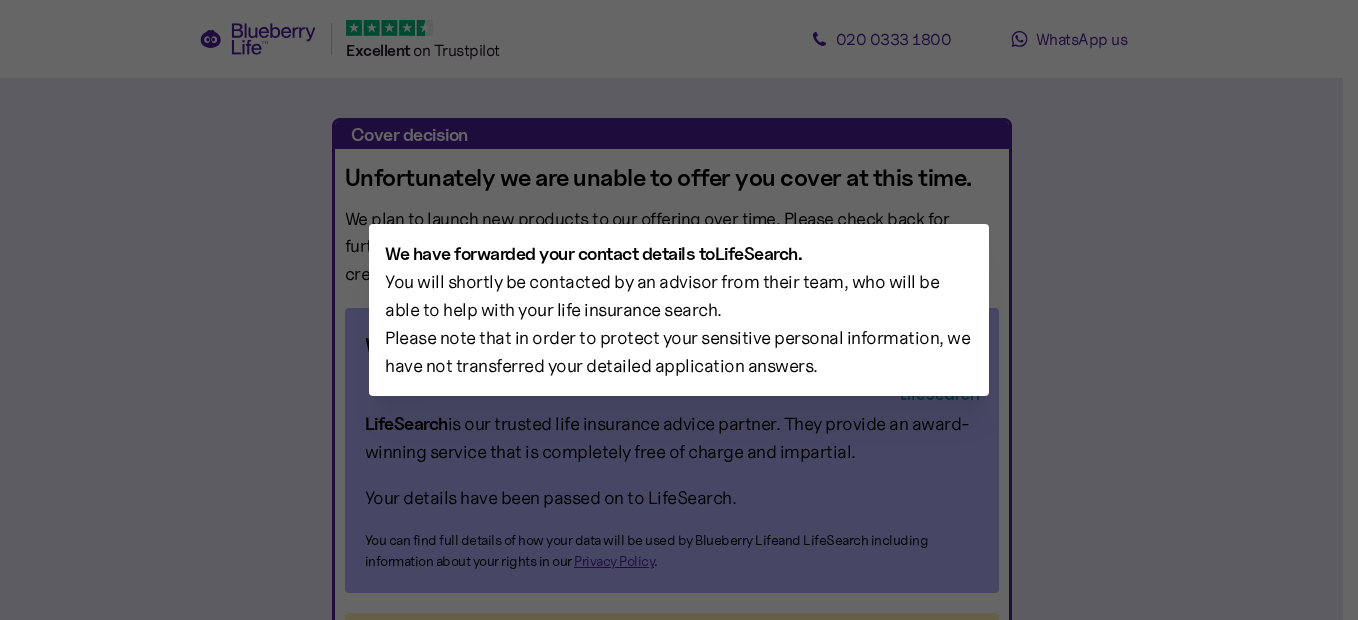 click at bounding box center [679, 310] 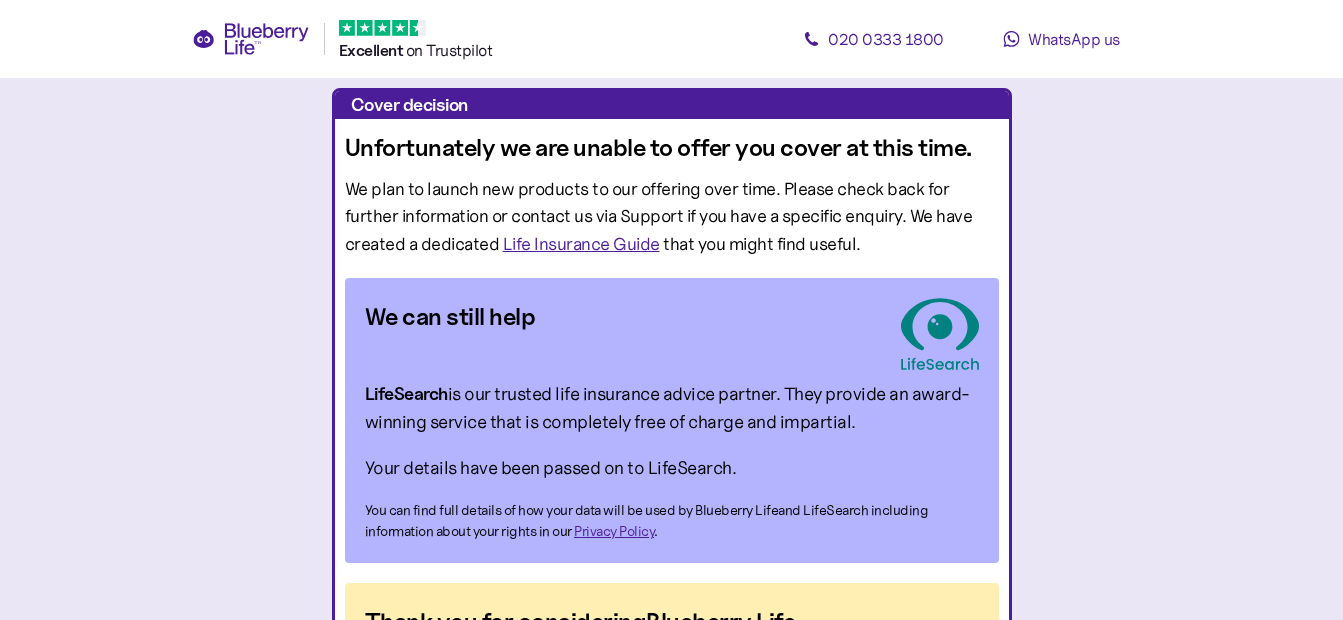 scroll, scrollTop: 0, scrollLeft: 0, axis: both 